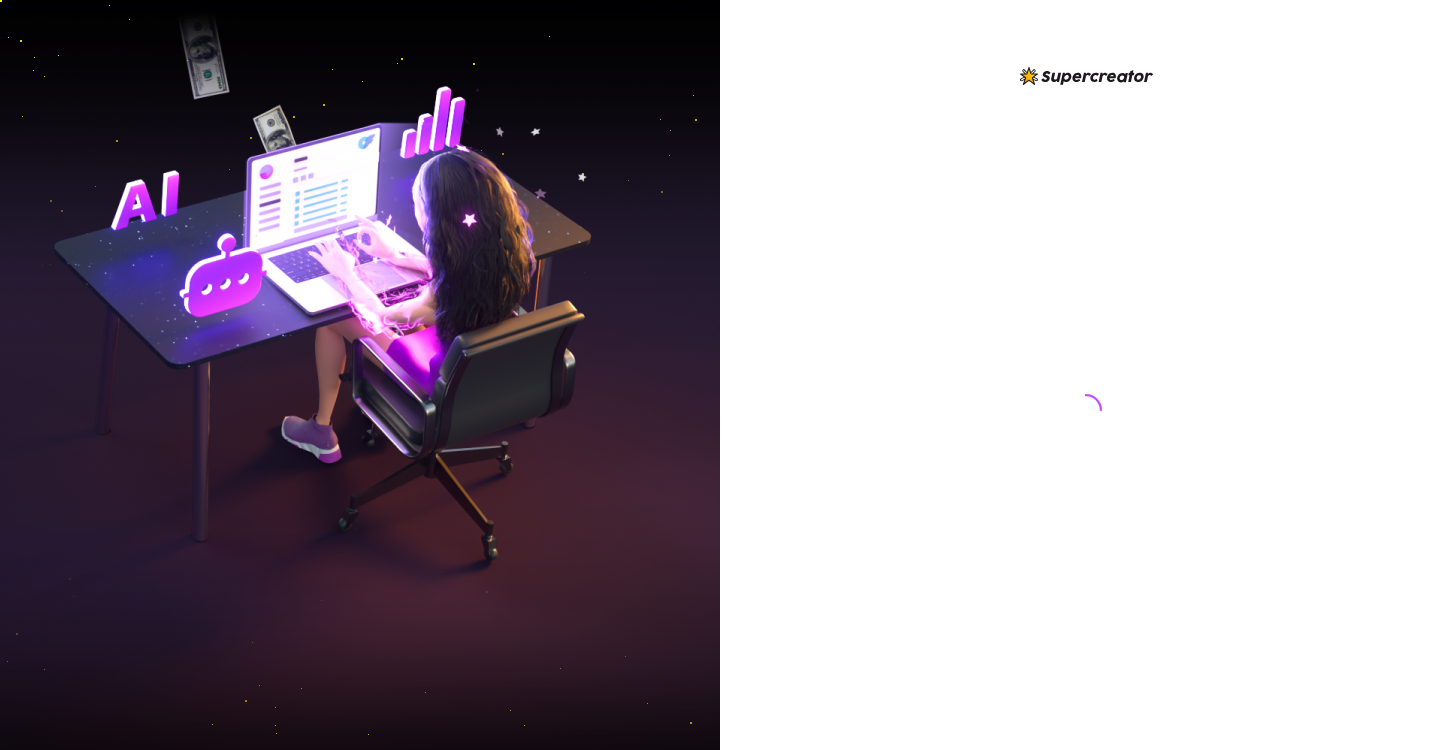 scroll, scrollTop: 0, scrollLeft: 0, axis: both 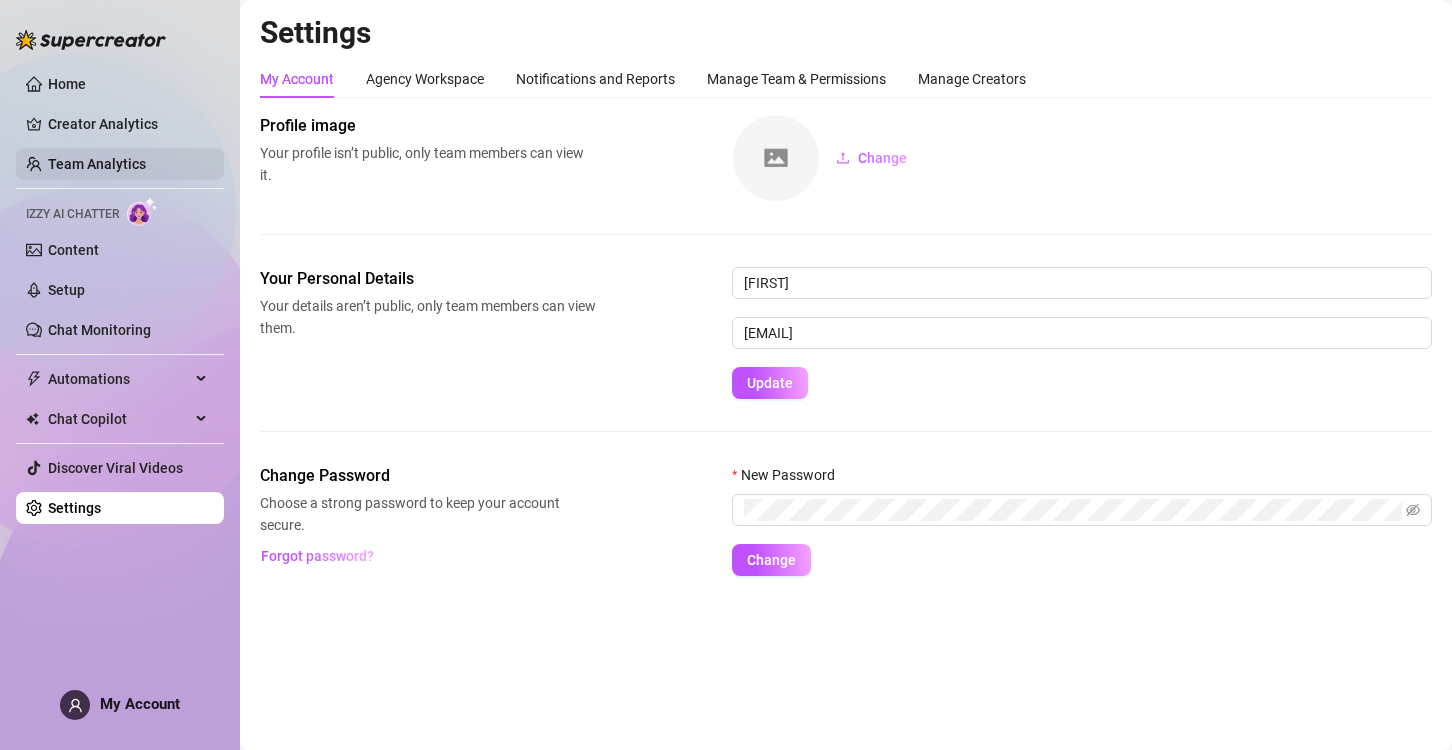 click on "Team Analytics" at bounding box center [97, 164] 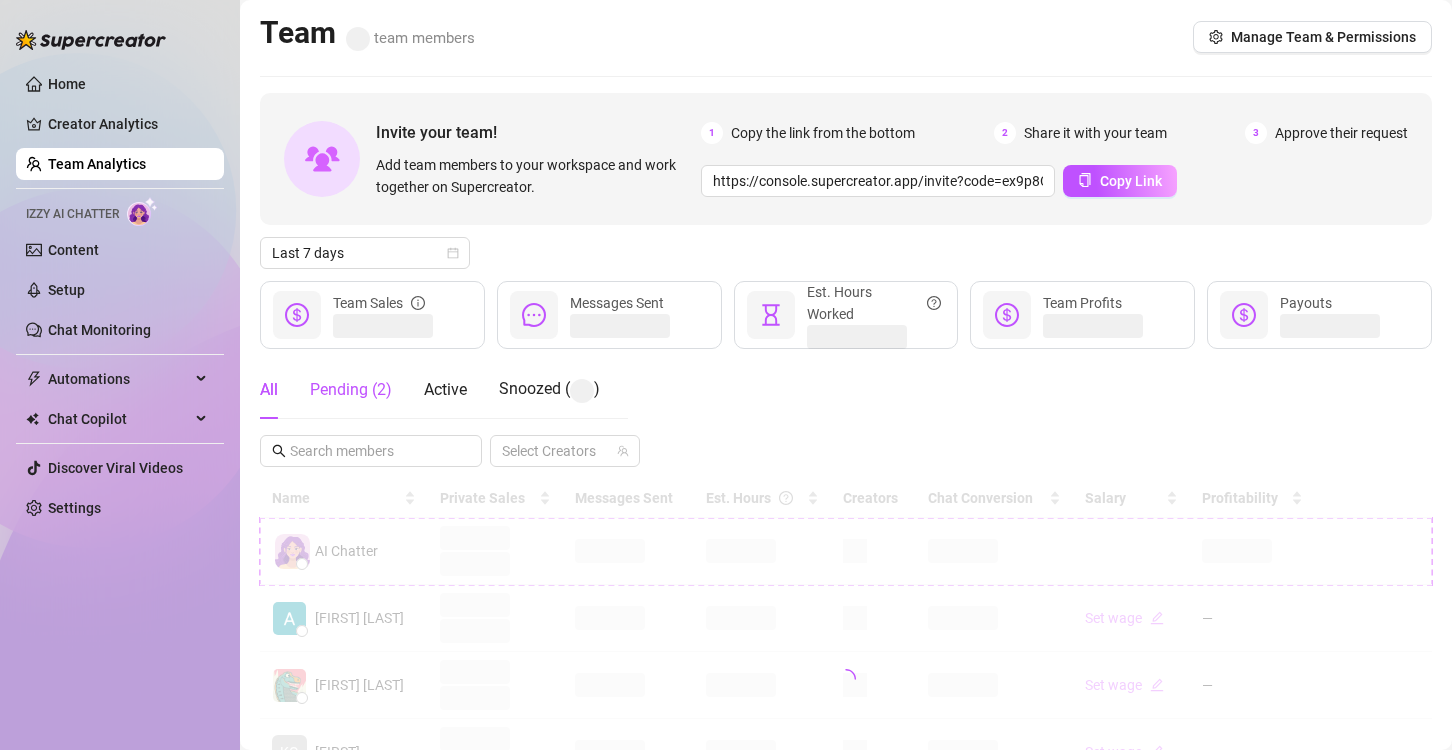 click on "Pending ( 2 )" at bounding box center (351, 390) 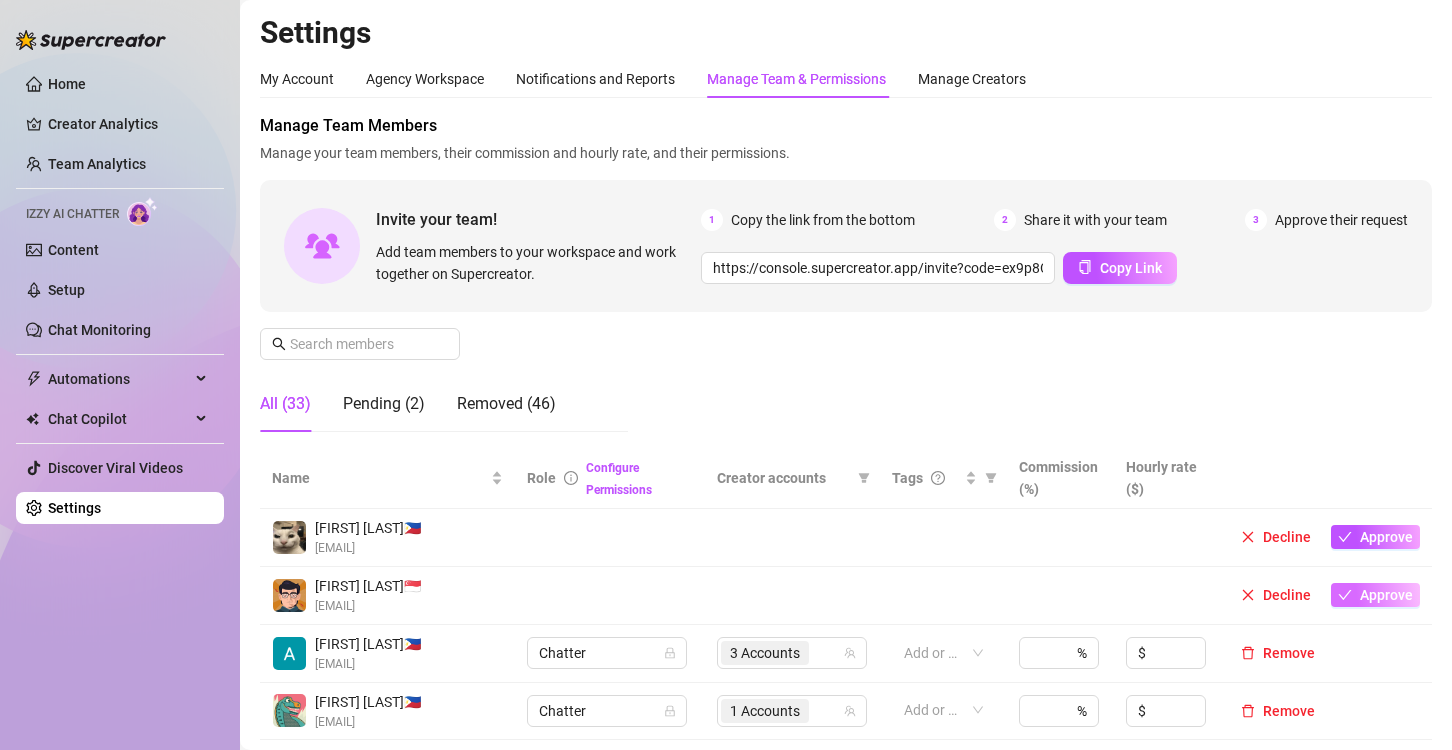 click on "Approve" at bounding box center (1386, 595) 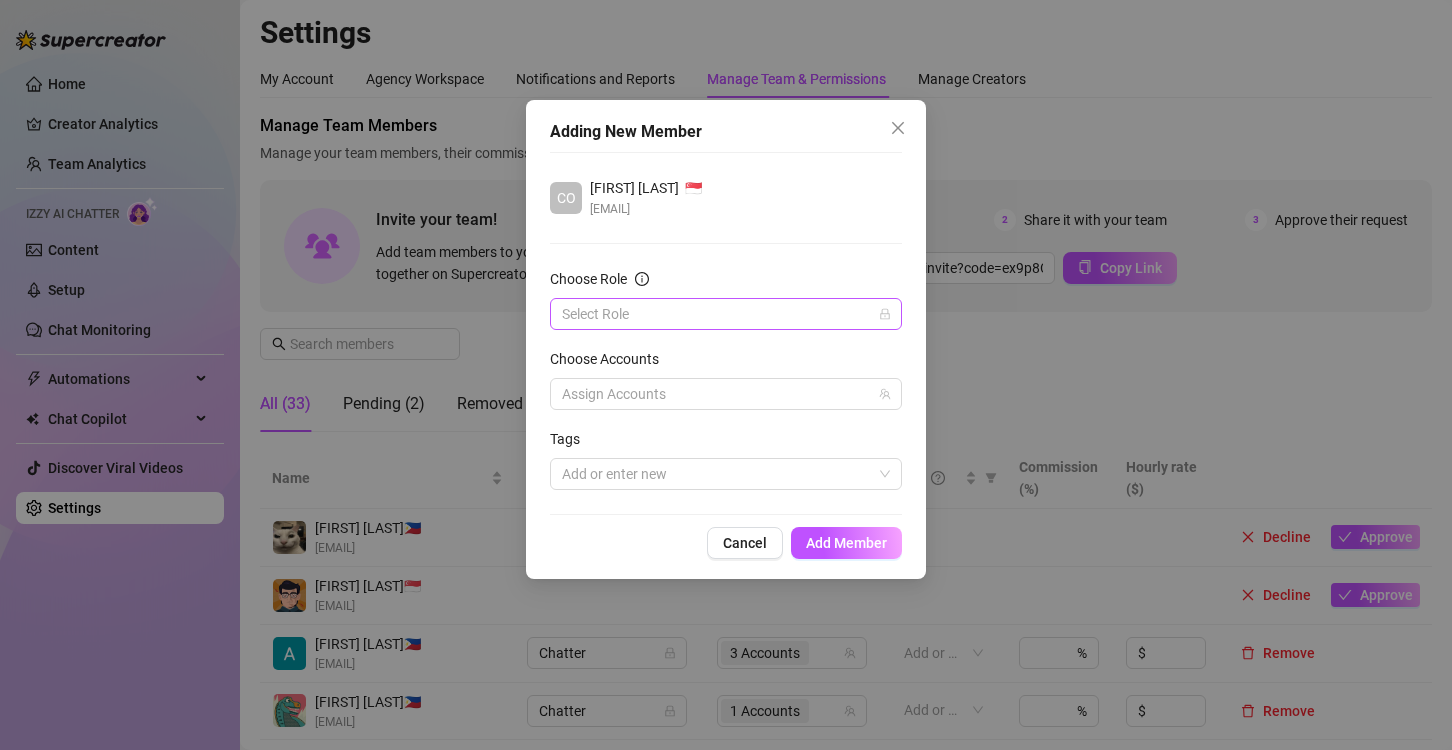 click on "Choose Role" at bounding box center (717, 314) 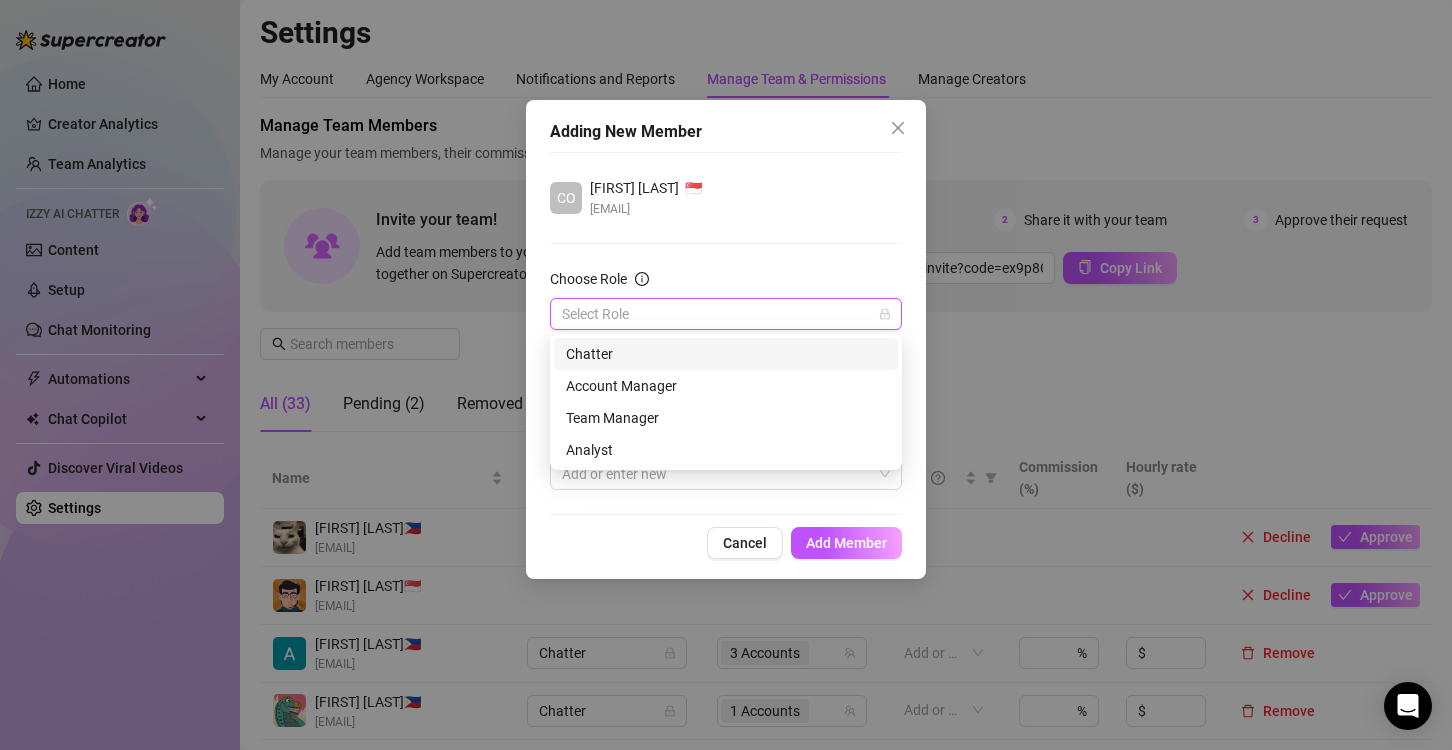click on "Chatter" at bounding box center [726, 354] 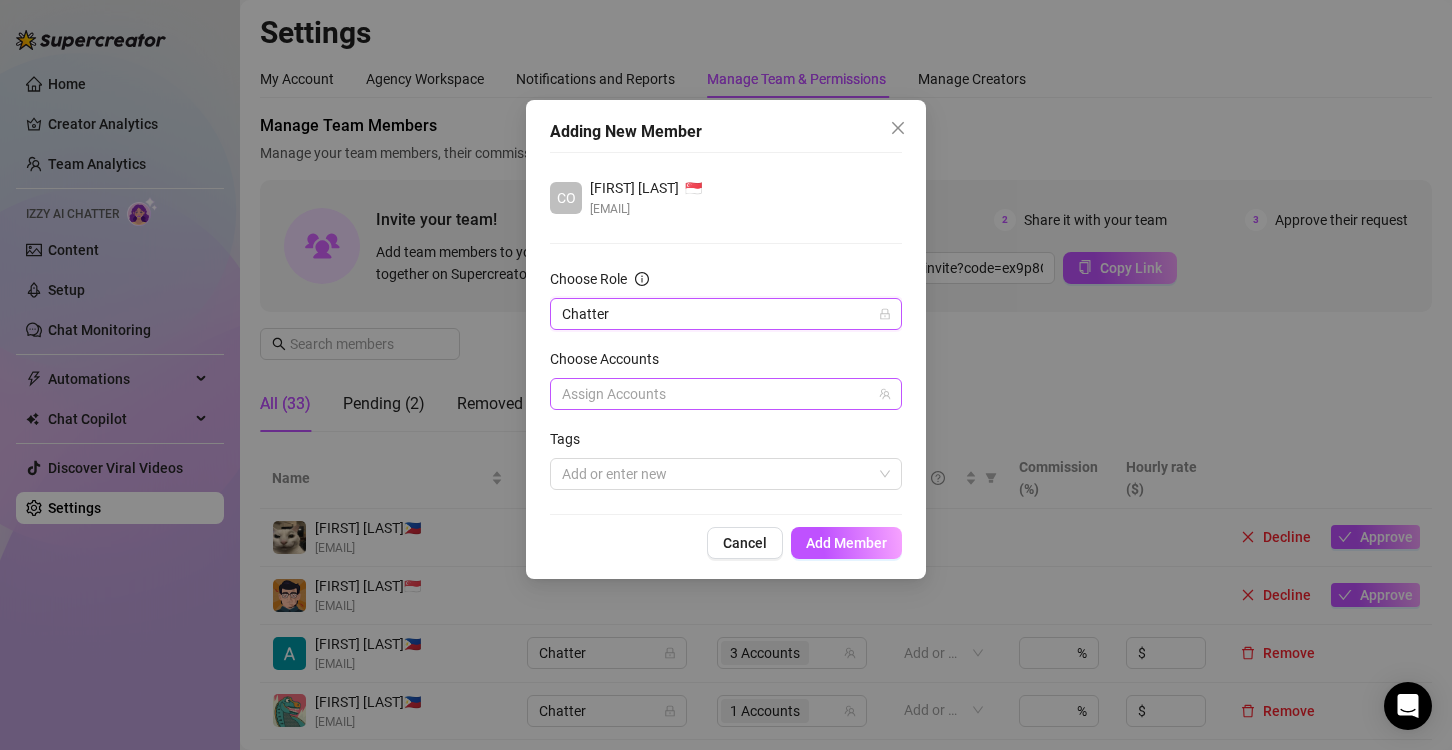 click at bounding box center (715, 394) 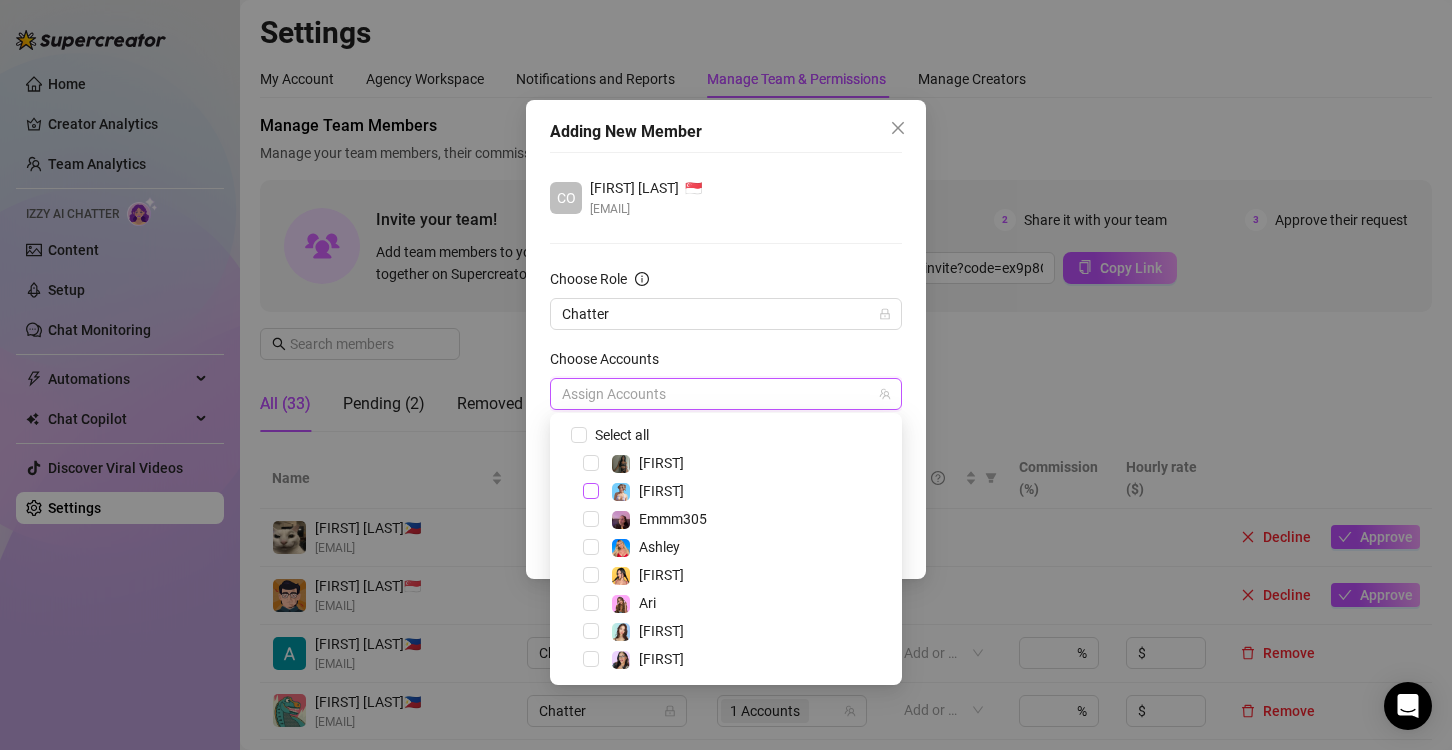 click at bounding box center [591, 491] 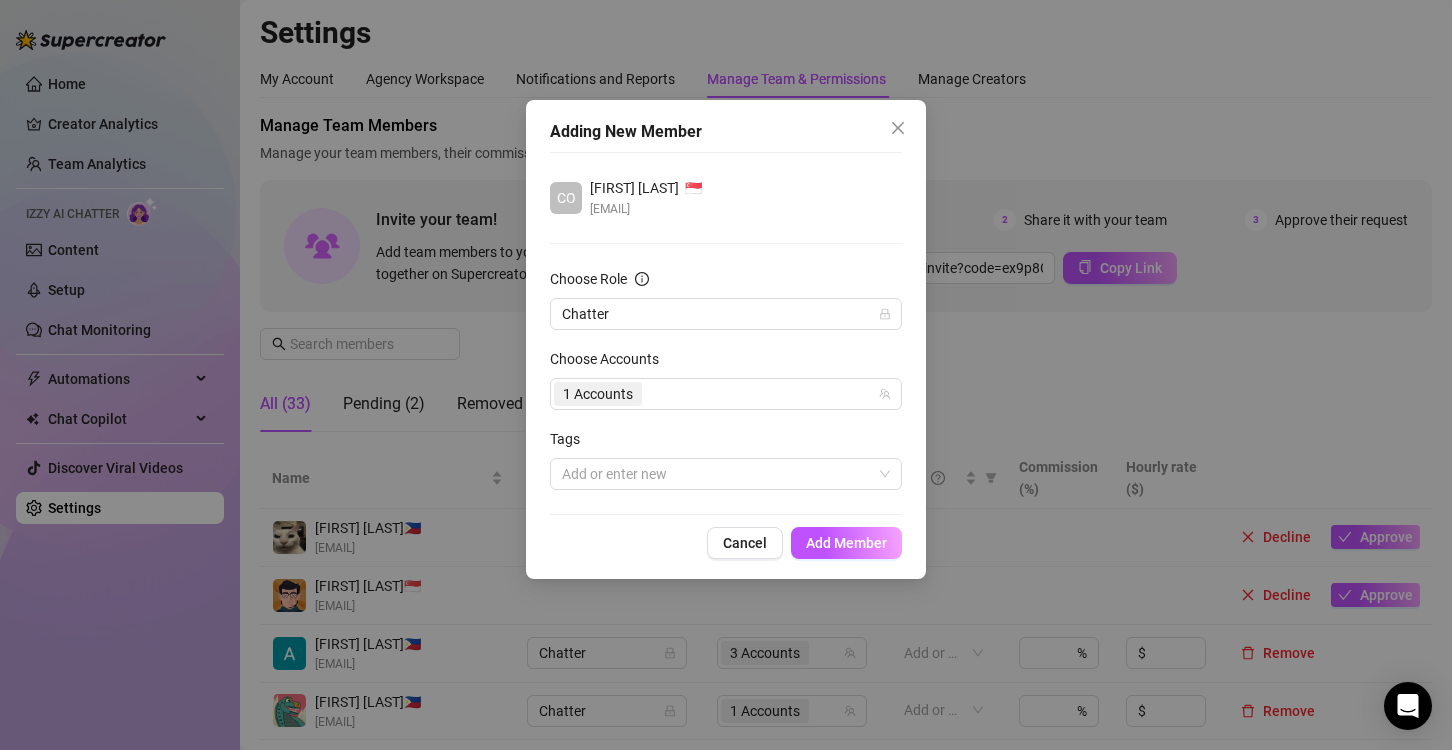 click on "CO [FIRST] [LAST] [EMAIL]" at bounding box center [726, 198] 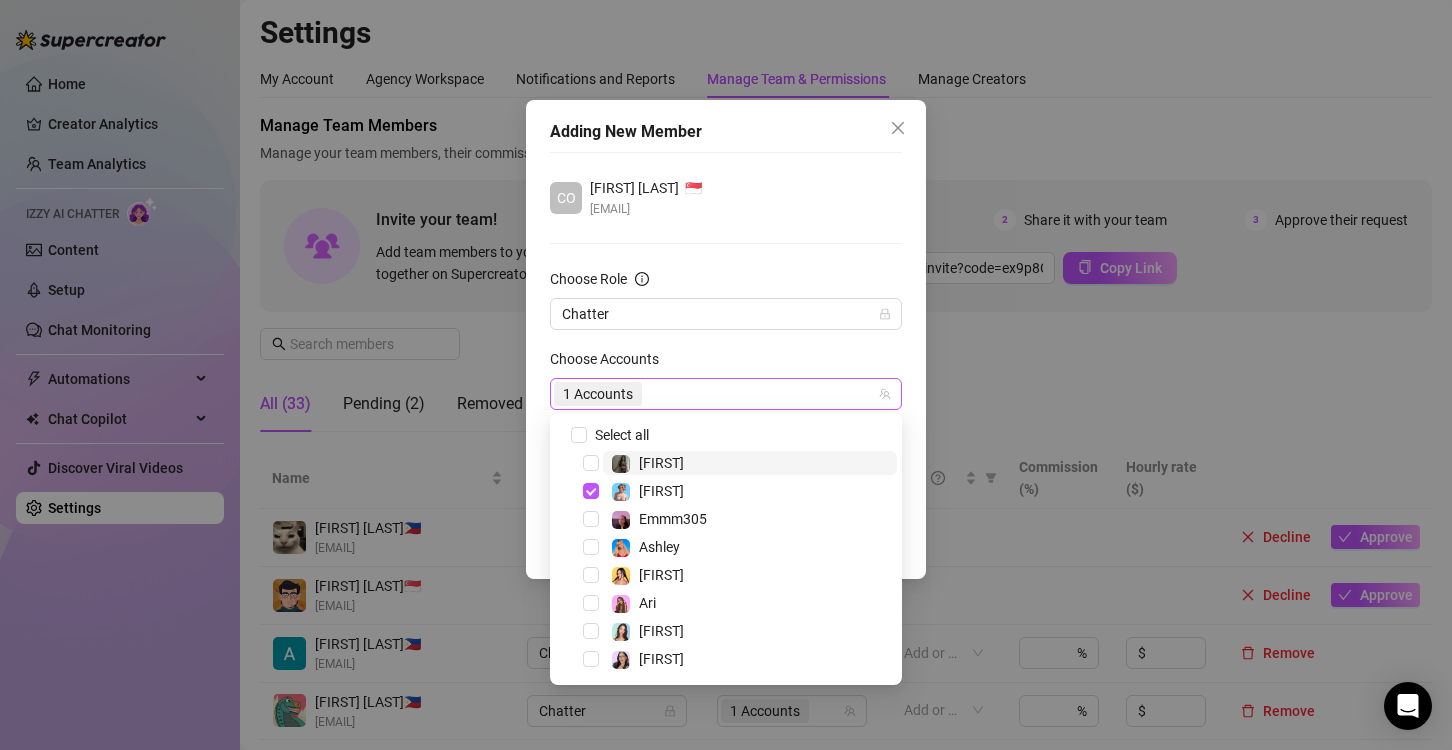 click on "1 Accounts" at bounding box center [600, 394] 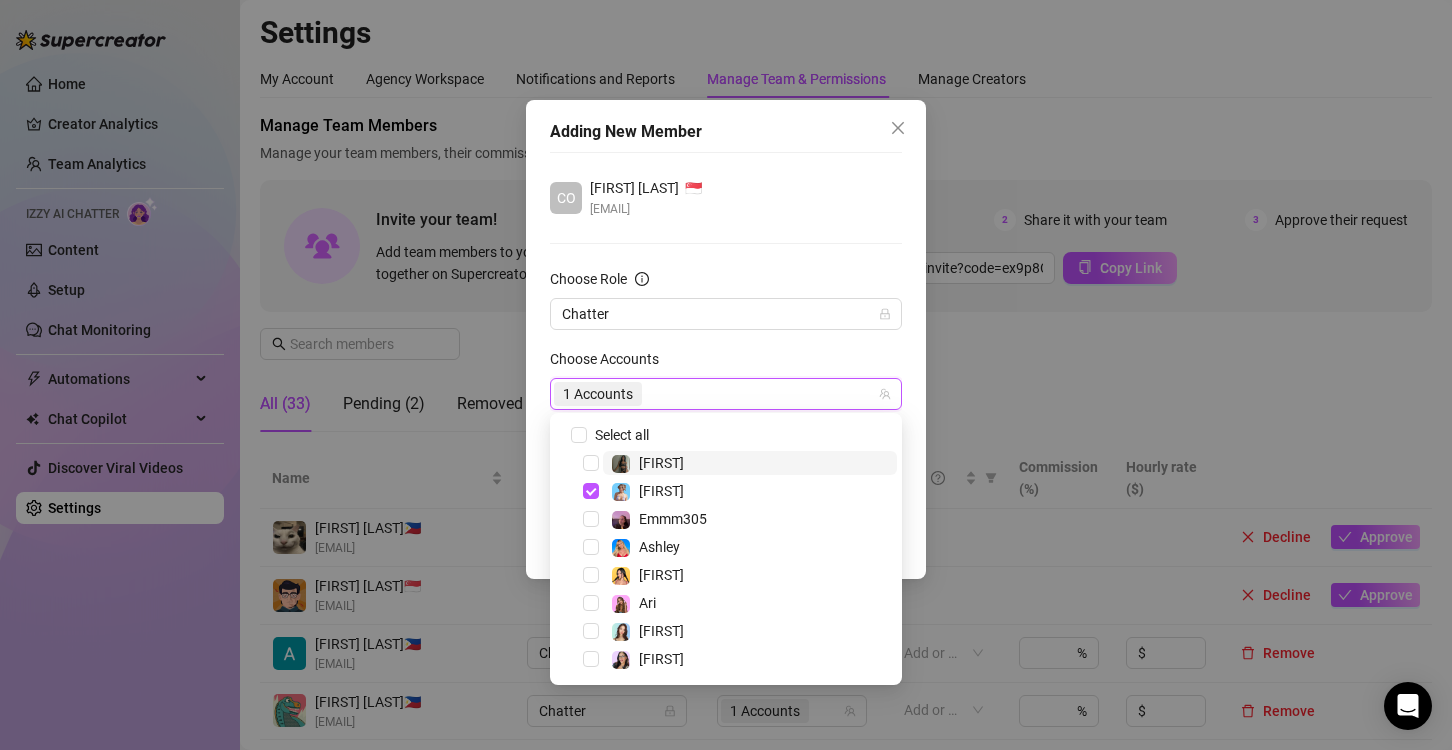 click on "CO [FIRST] [LAST] [EMAIL]" at bounding box center (726, 198) 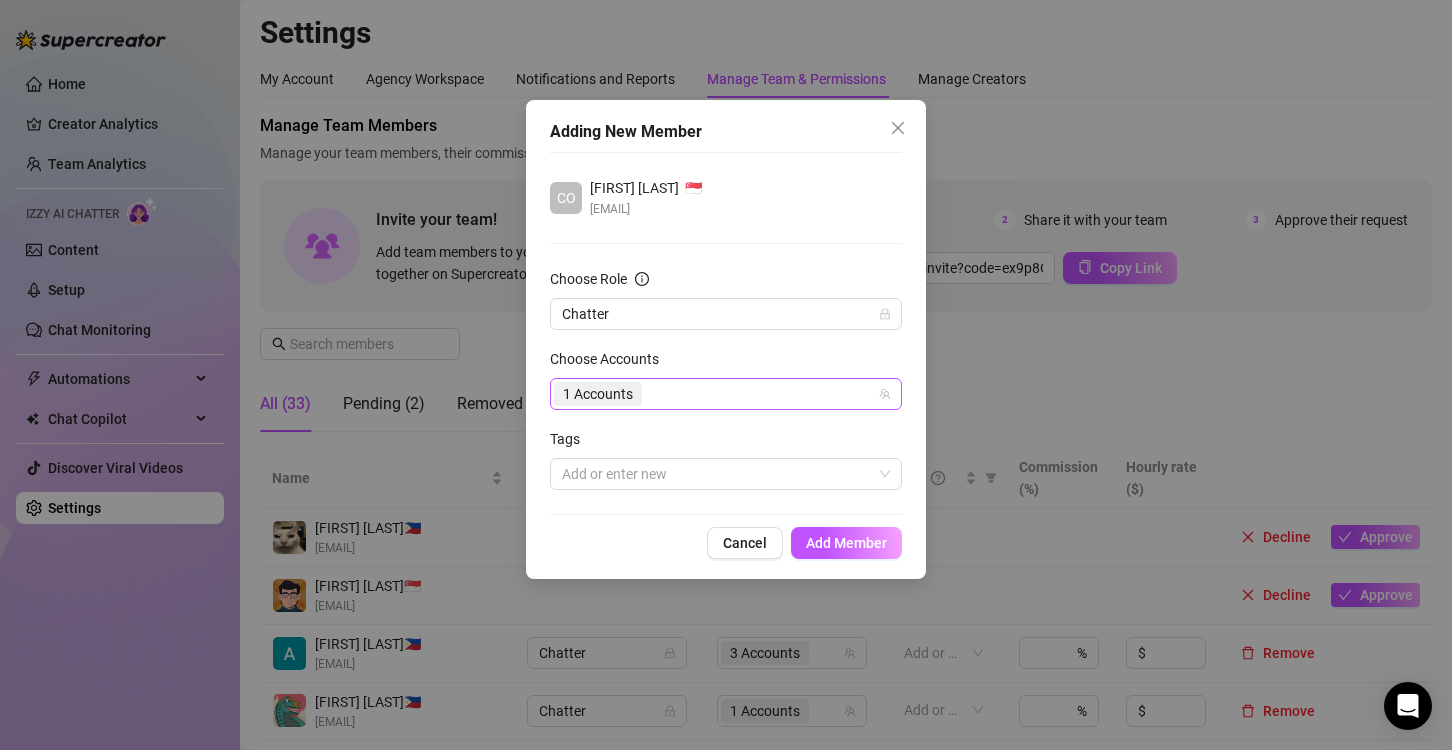 click at bounding box center [648, 394] 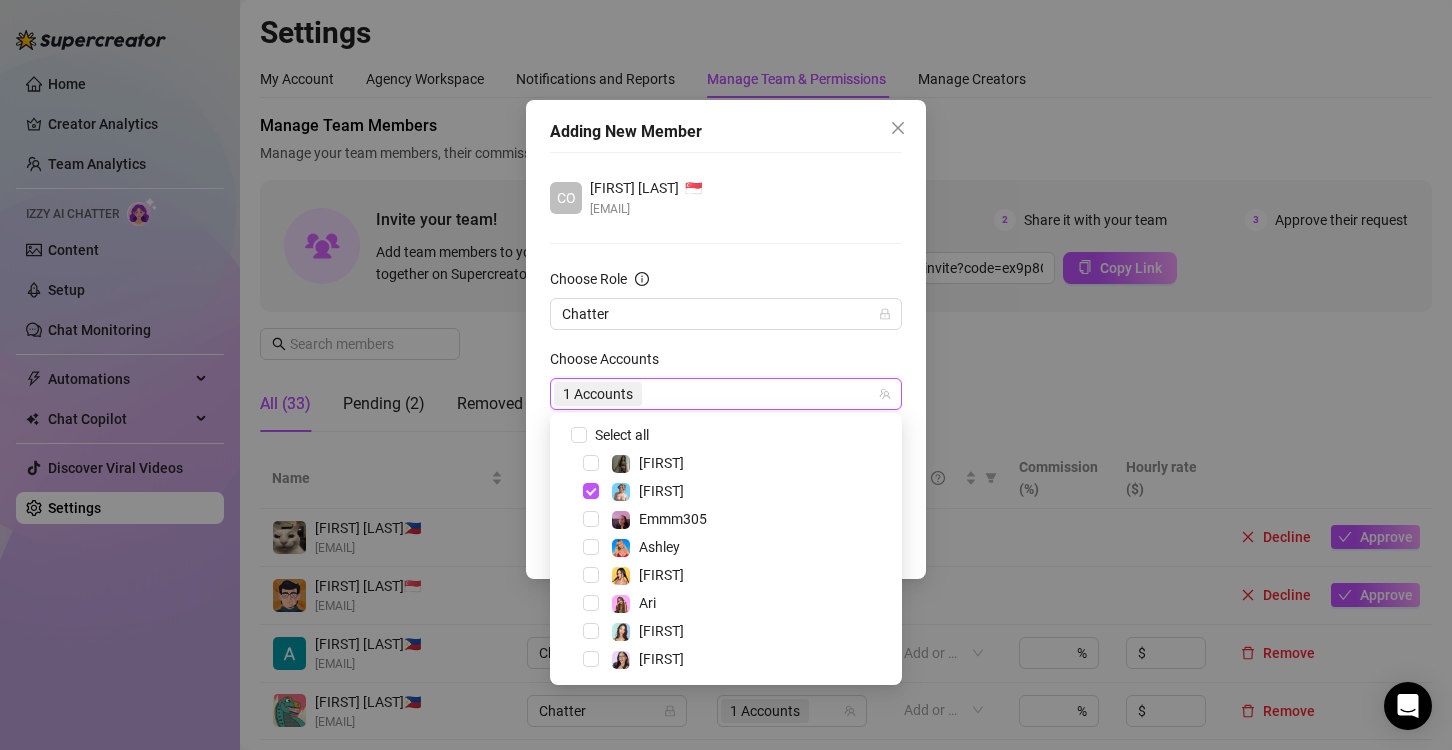 click on "CO [FIRST] [LAST] [EMAIL]" at bounding box center [726, 198] 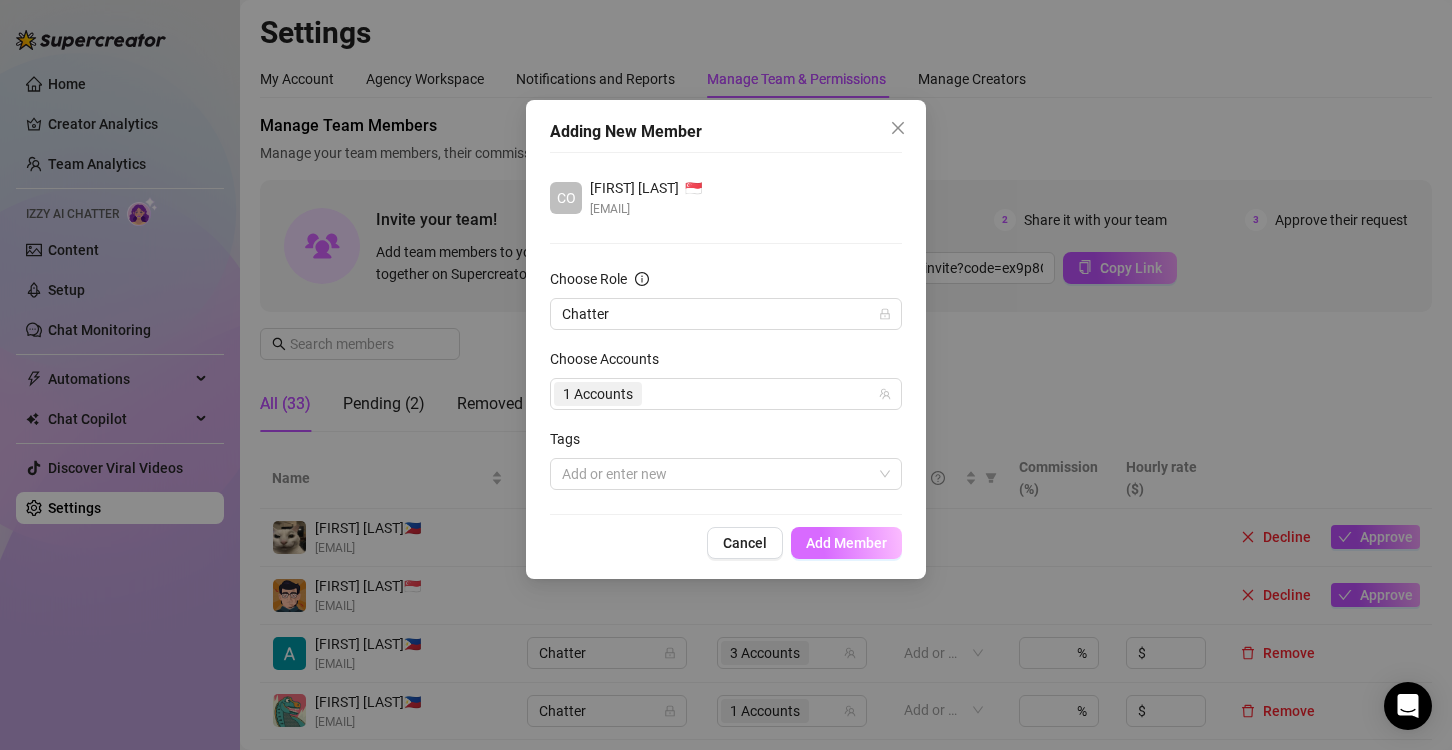 click on "Add Member" at bounding box center (846, 543) 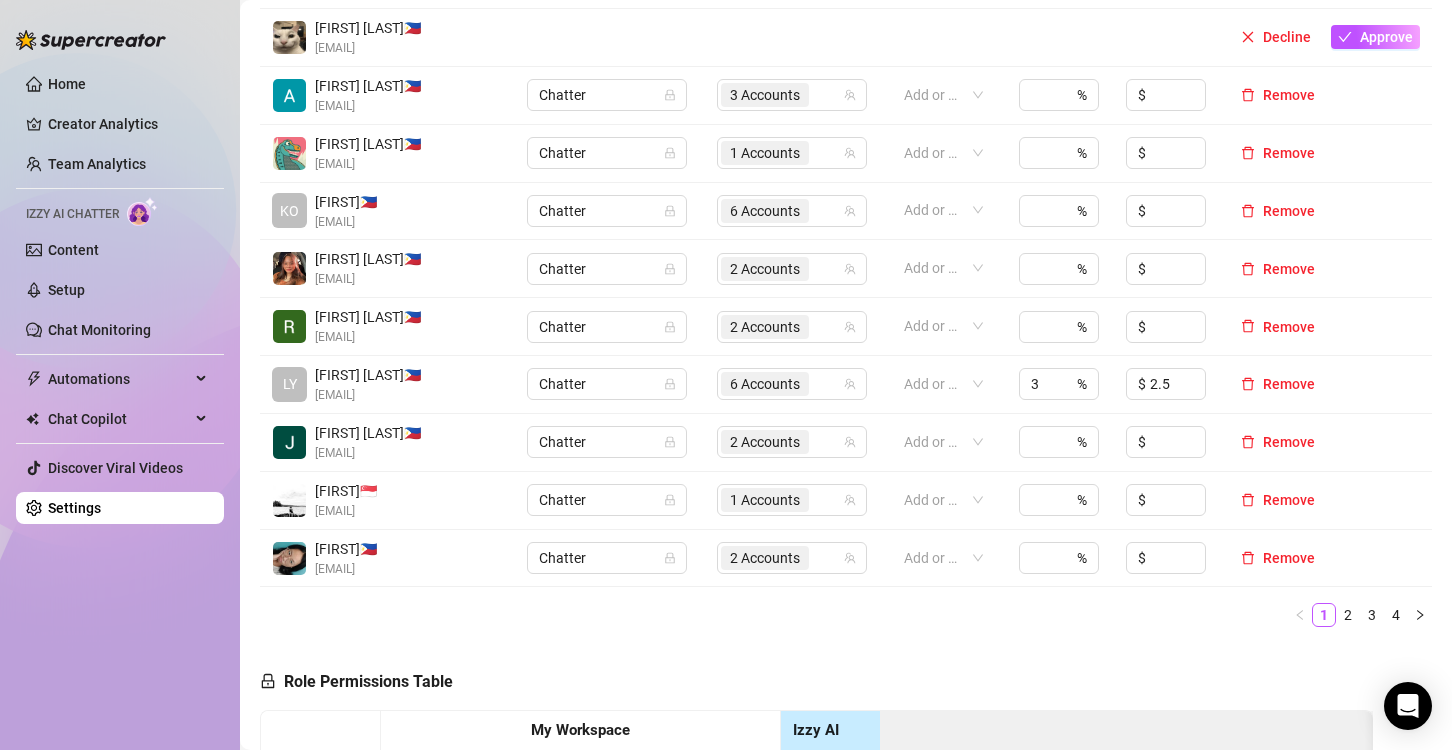 scroll, scrollTop: 200, scrollLeft: 0, axis: vertical 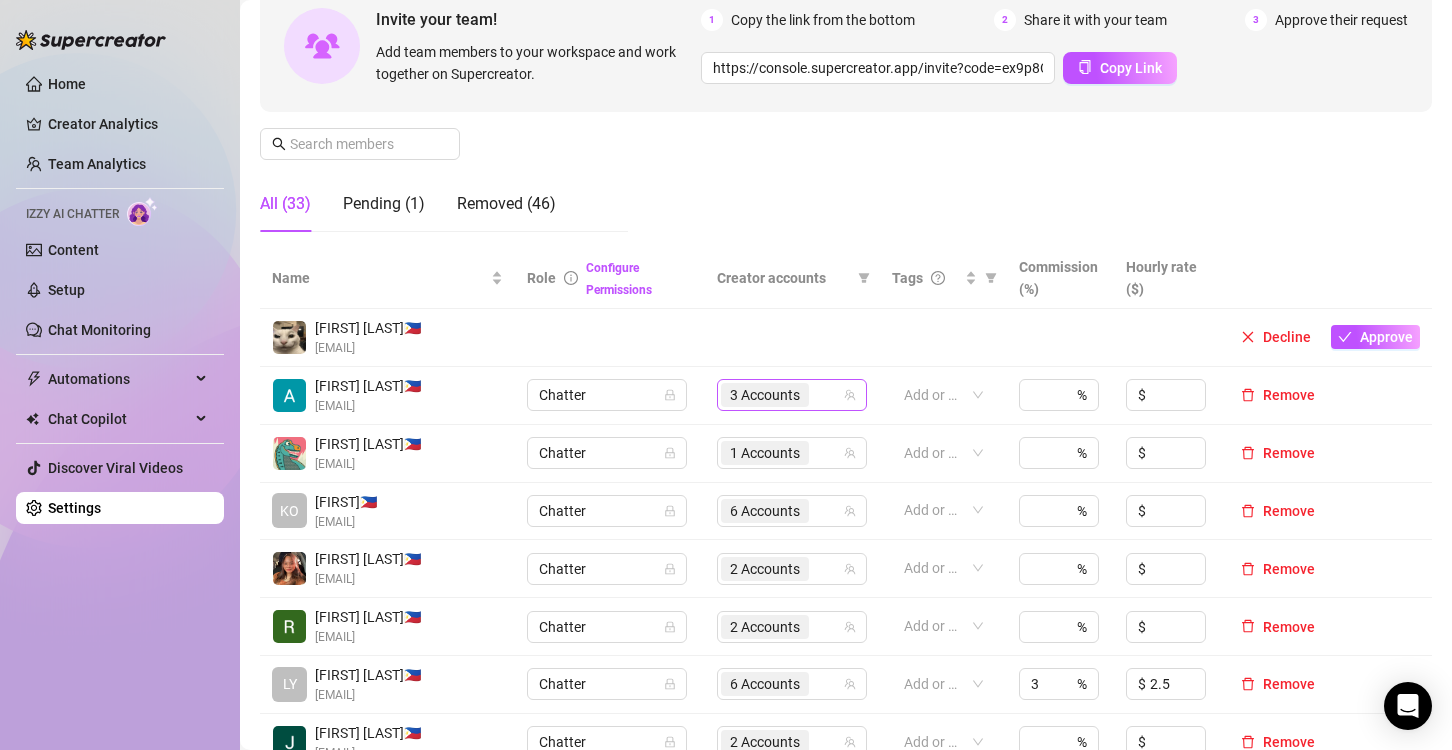 click on "3 Accounts" at bounding box center [765, 395] 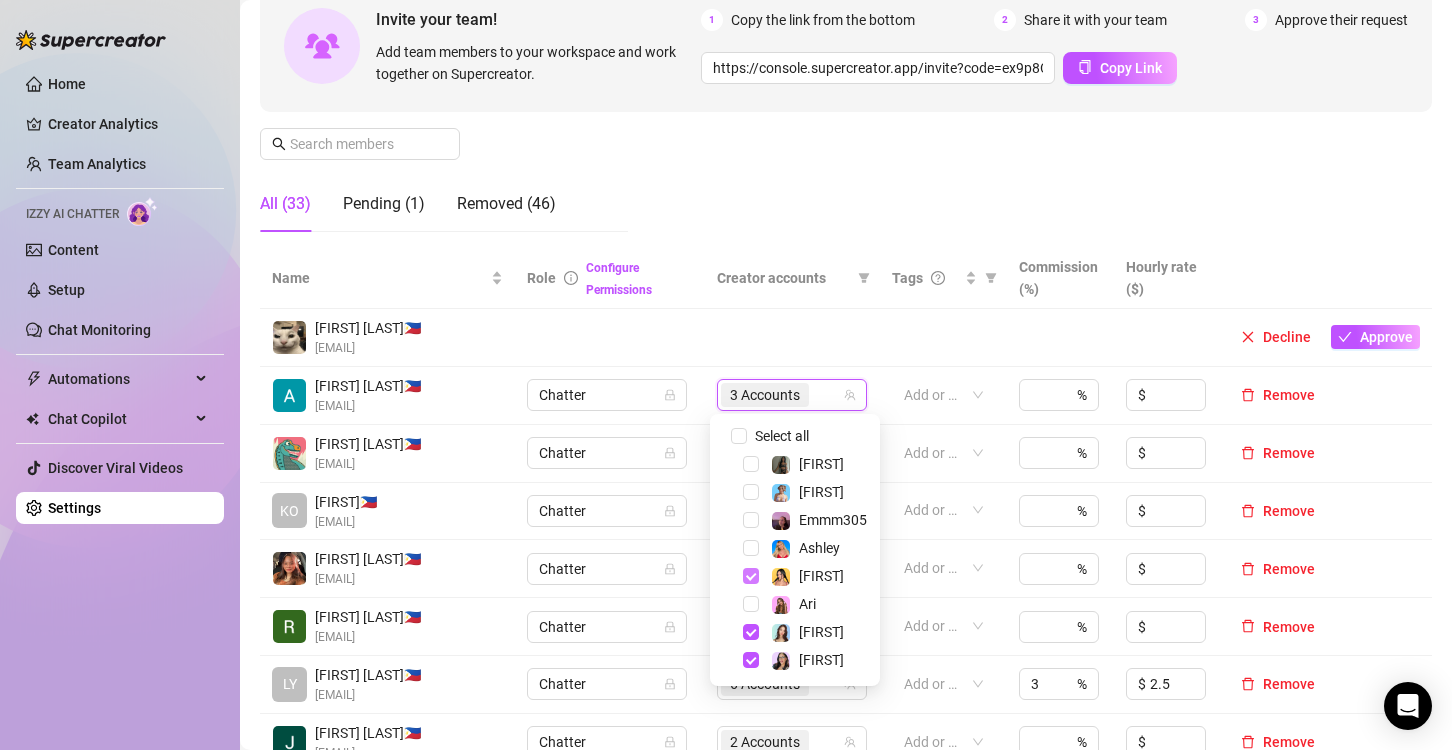 click at bounding box center [751, 576] 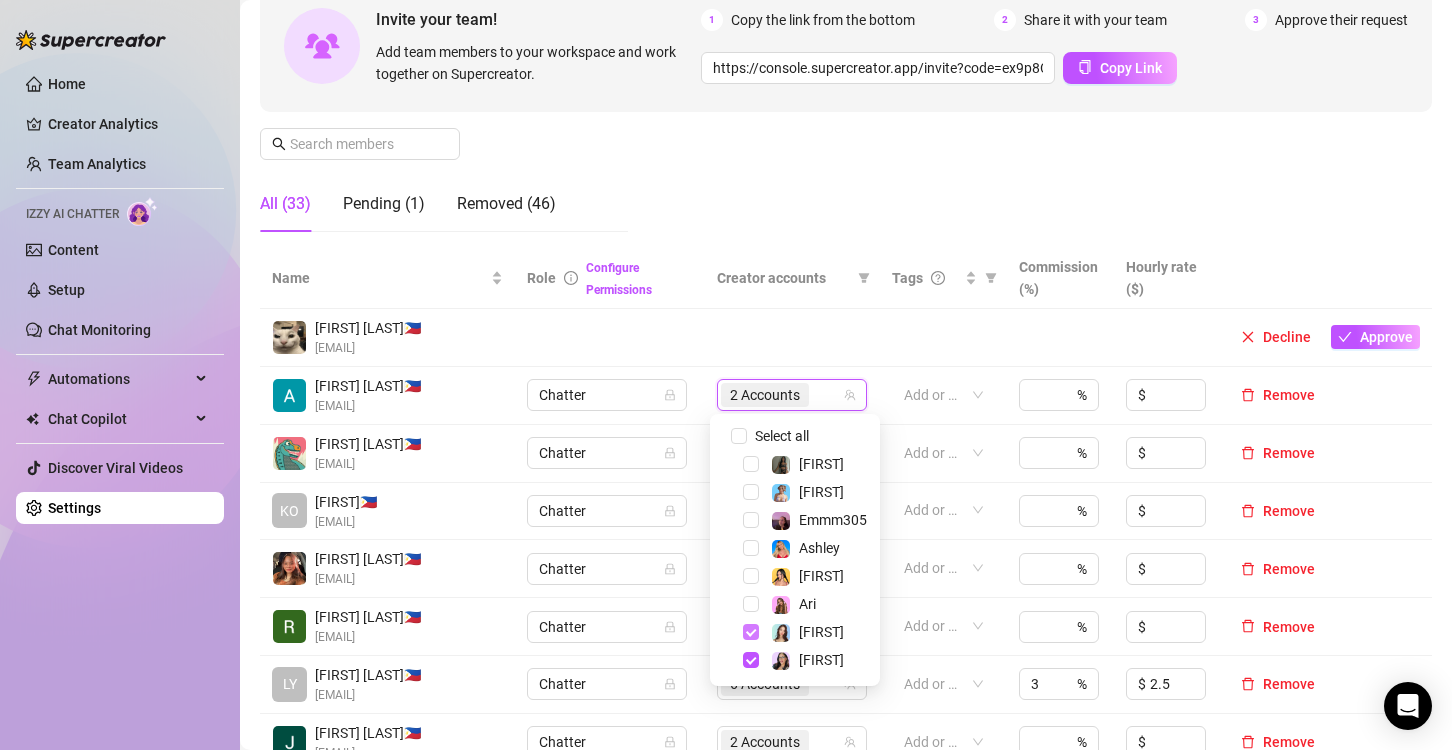 click at bounding box center (751, 632) 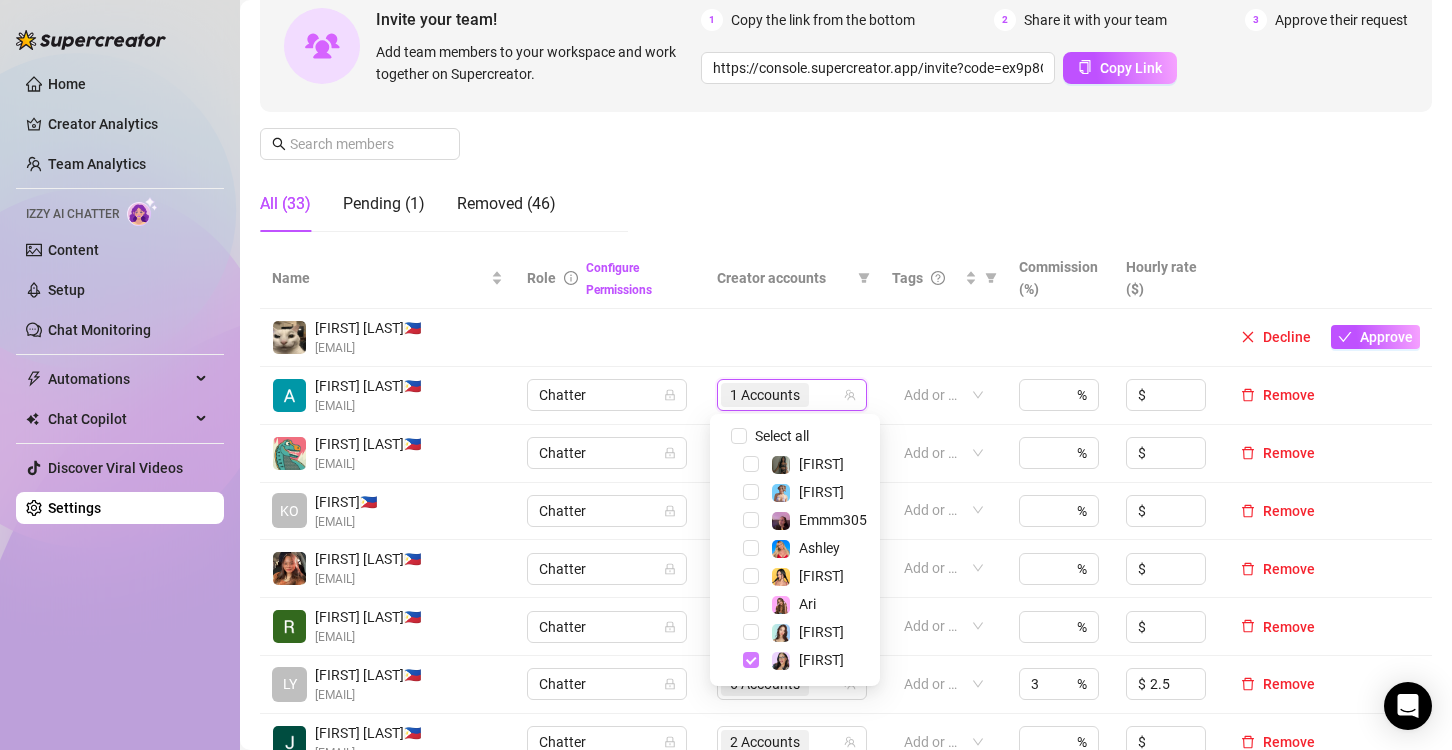 click at bounding box center [751, 660] 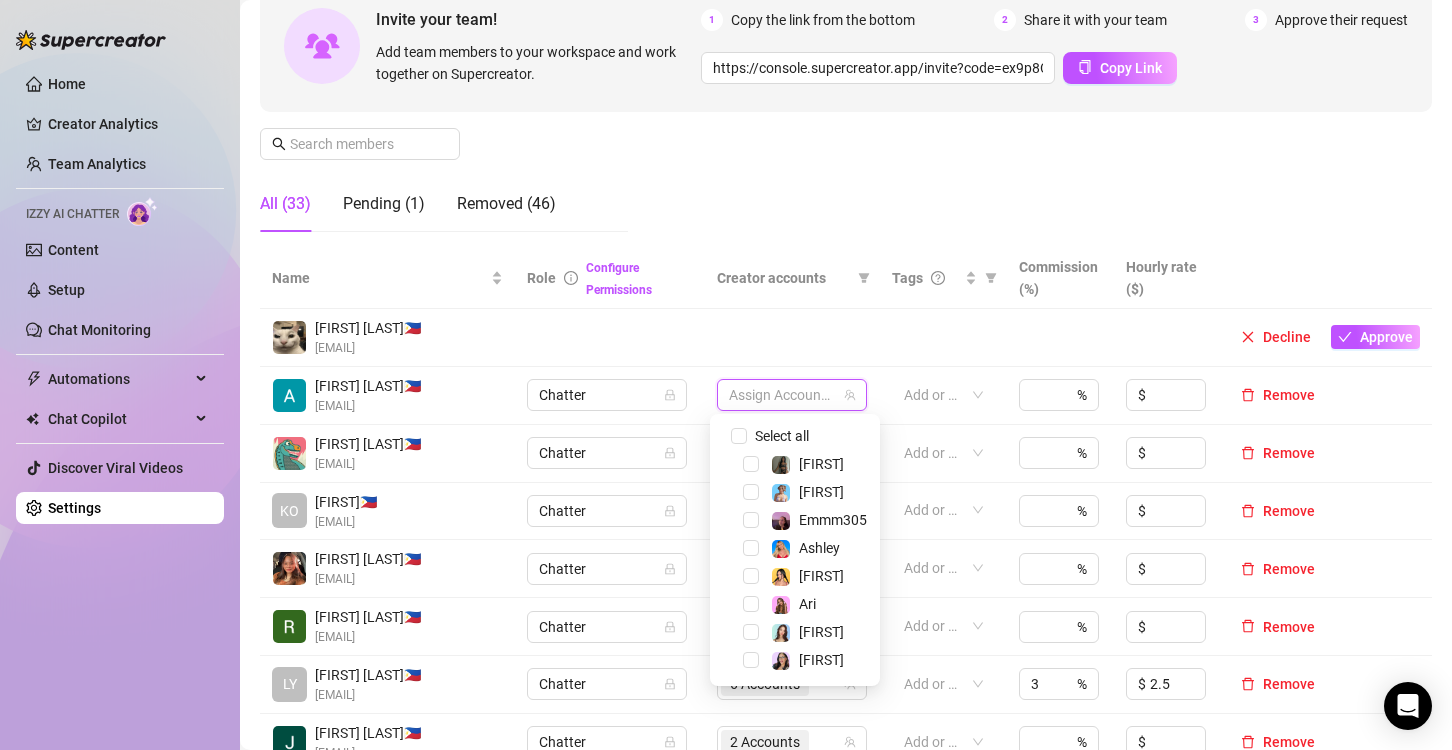 click on "Manage Team Members Manage your team members, their commission and hourly rate, and their permissions. Invite your team! Add team members to your workspace and work together on Supercreator. 1 Copy the link from the bottom 2 Share it with your team 3 Approve their request https://console.supercreator.app/invite?code=ex9p8CB5MbYFC0n1UXRFWxGJzep2&workspace=Dream Copy Link All (33) Pending (1) Removed (46)" at bounding box center [846, 81] 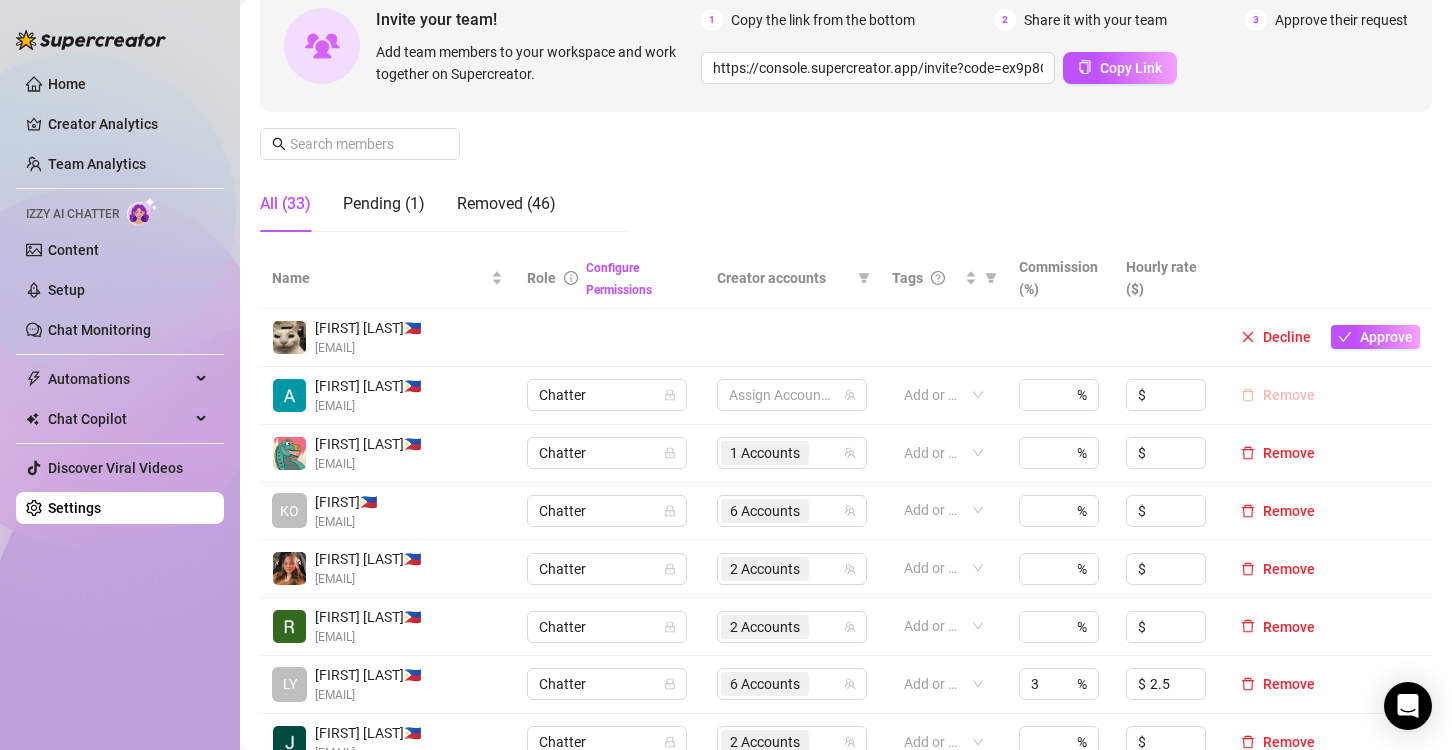 click on "Remove" at bounding box center (1289, 395) 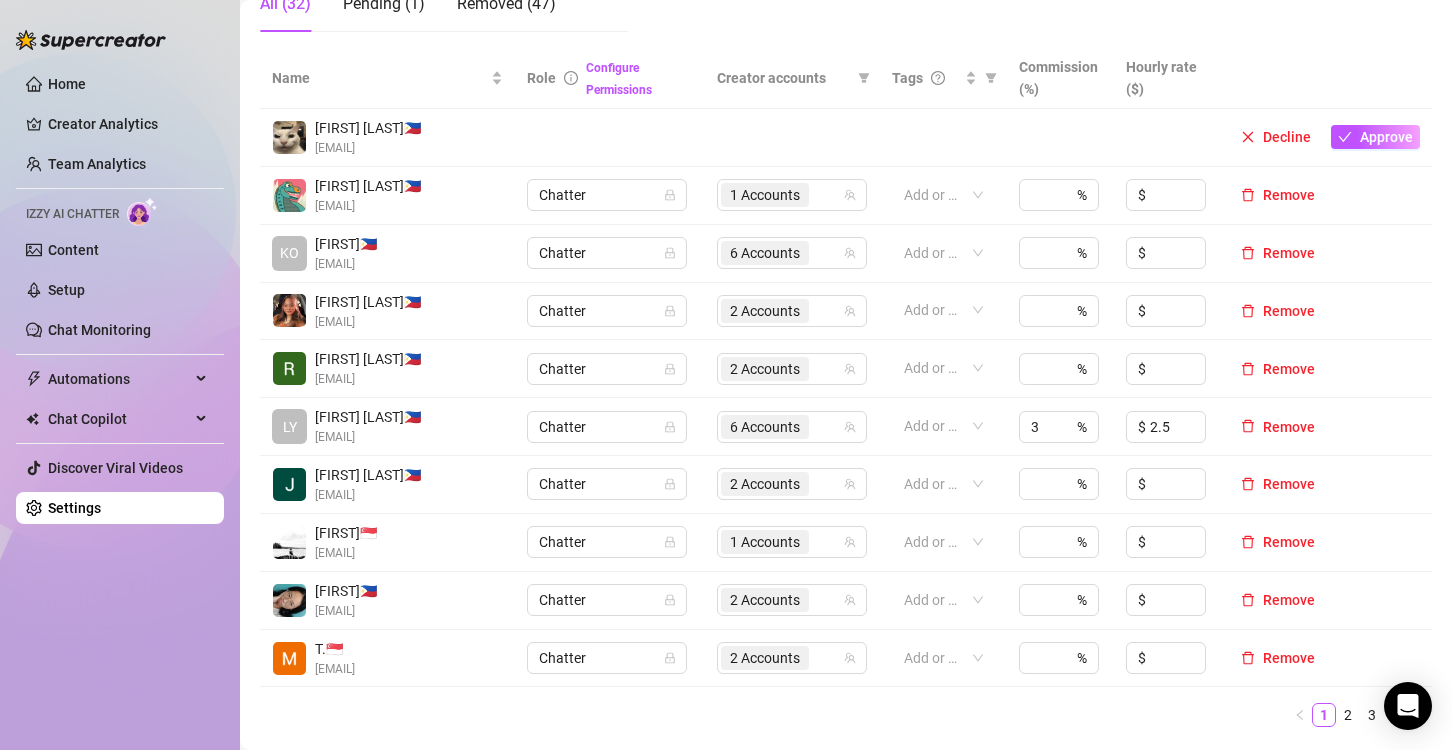 scroll, scrollTop: 600, scrollLeft: 0, axis: vertical 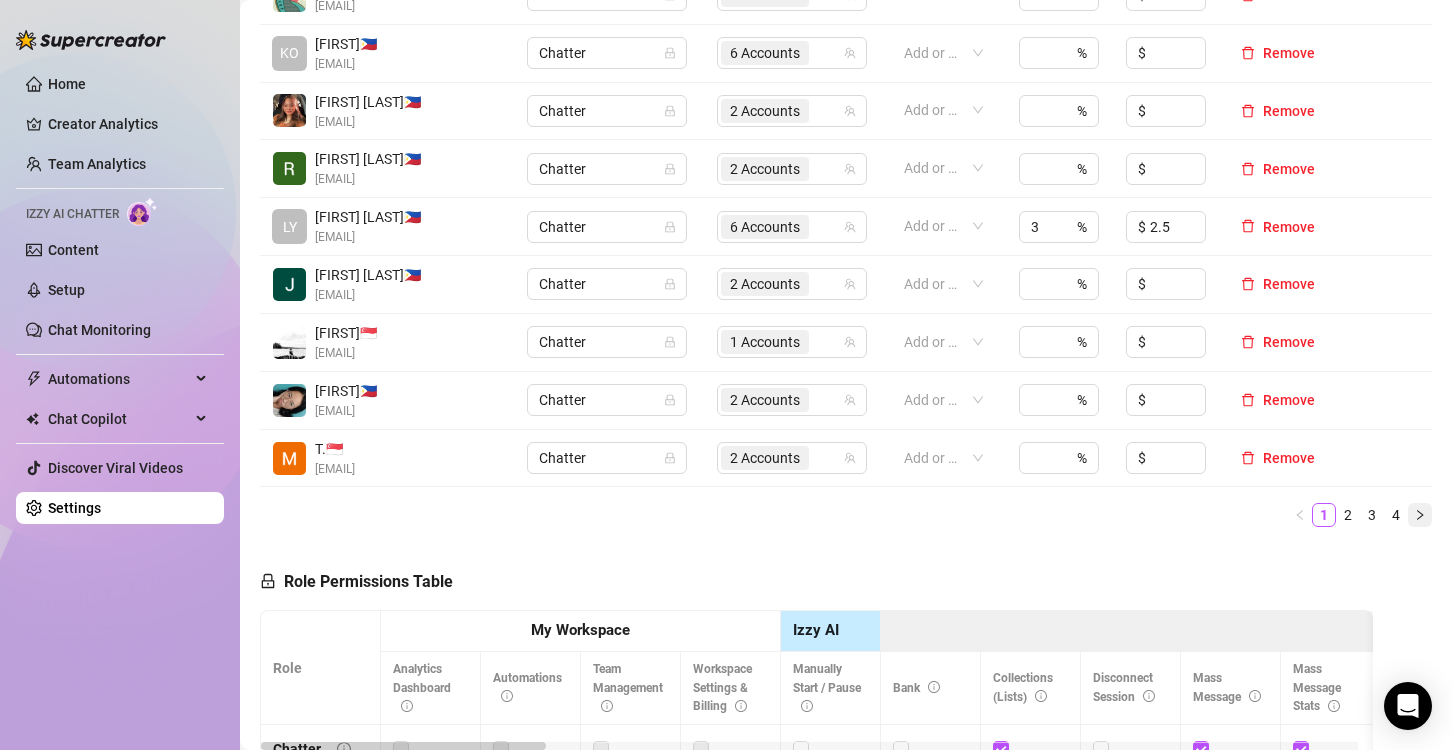 click 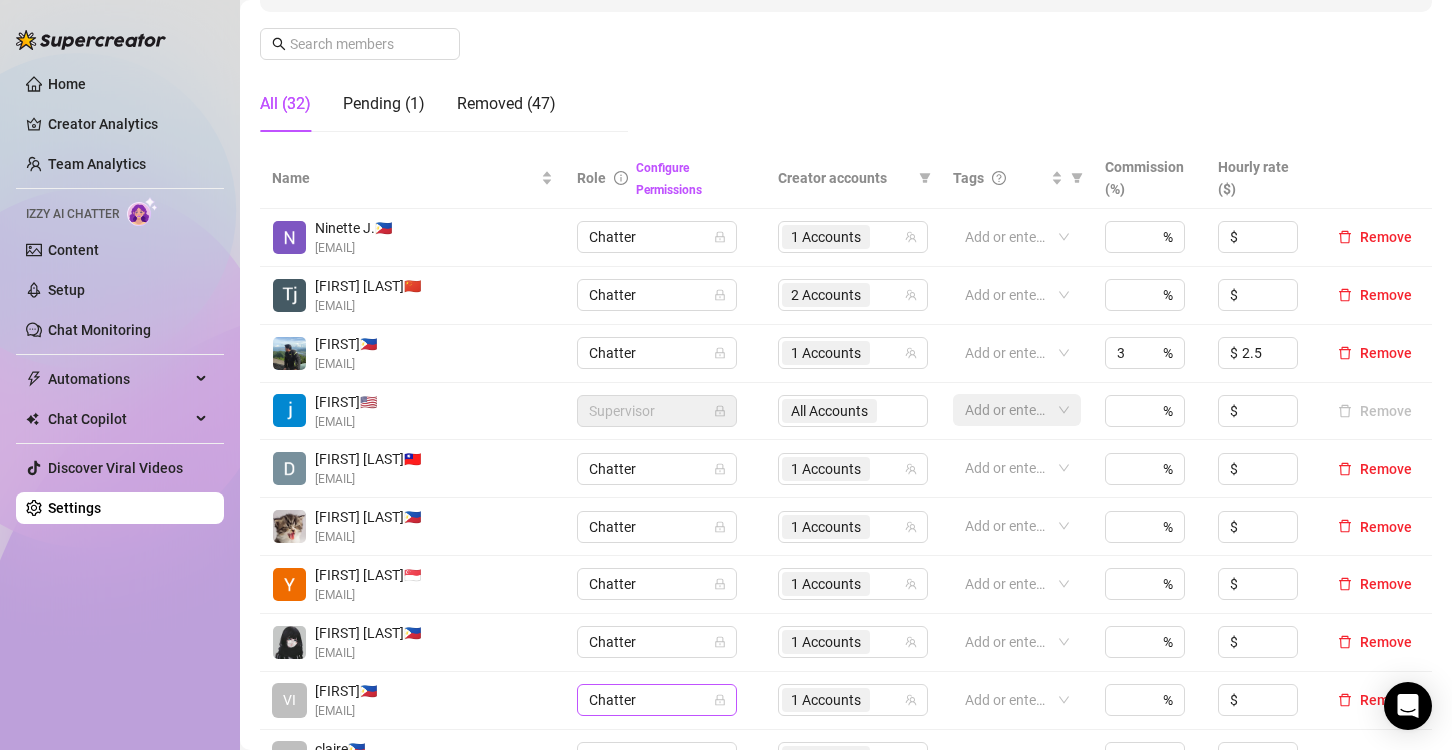 scroll, scrollTop: 400, scrollLeft: 0, axis: vertical 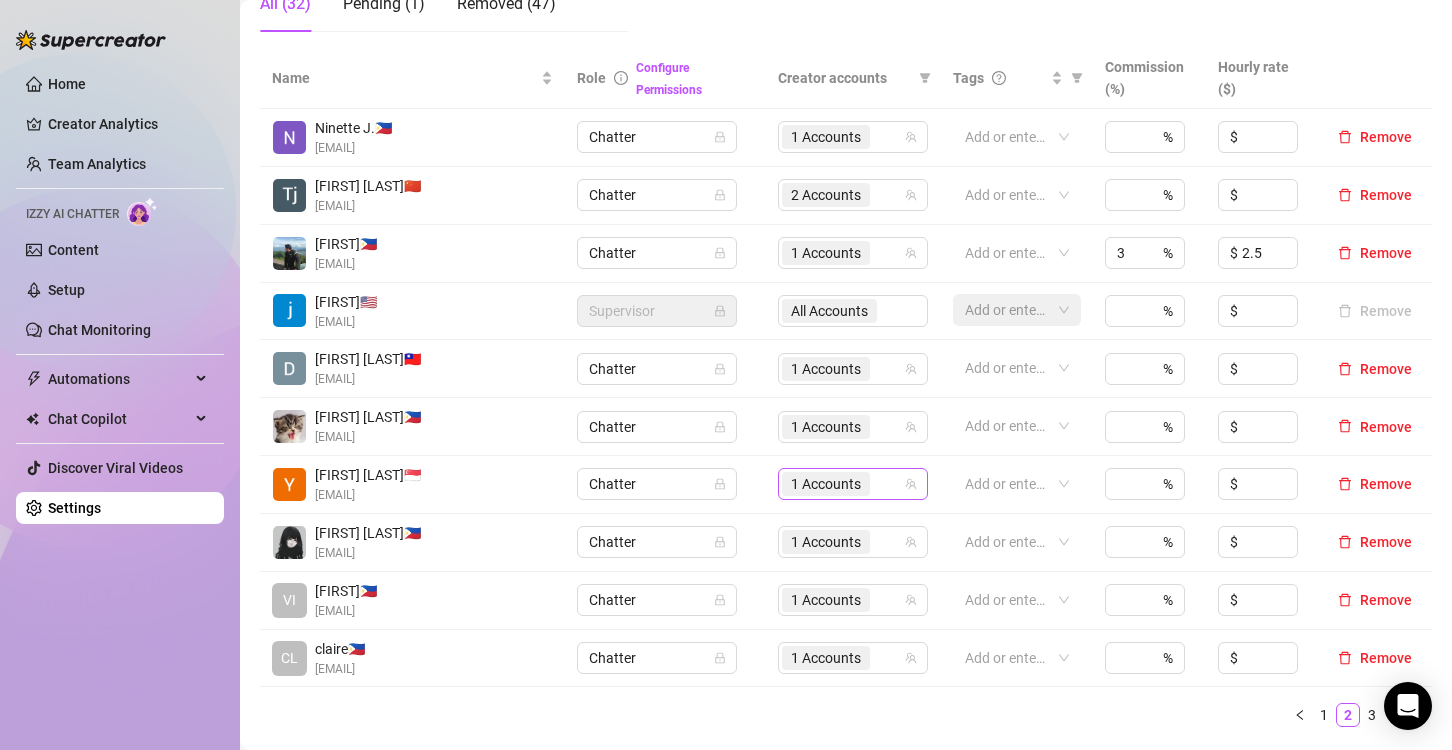click on "1 Accounts" at bounding box center (826, 484) 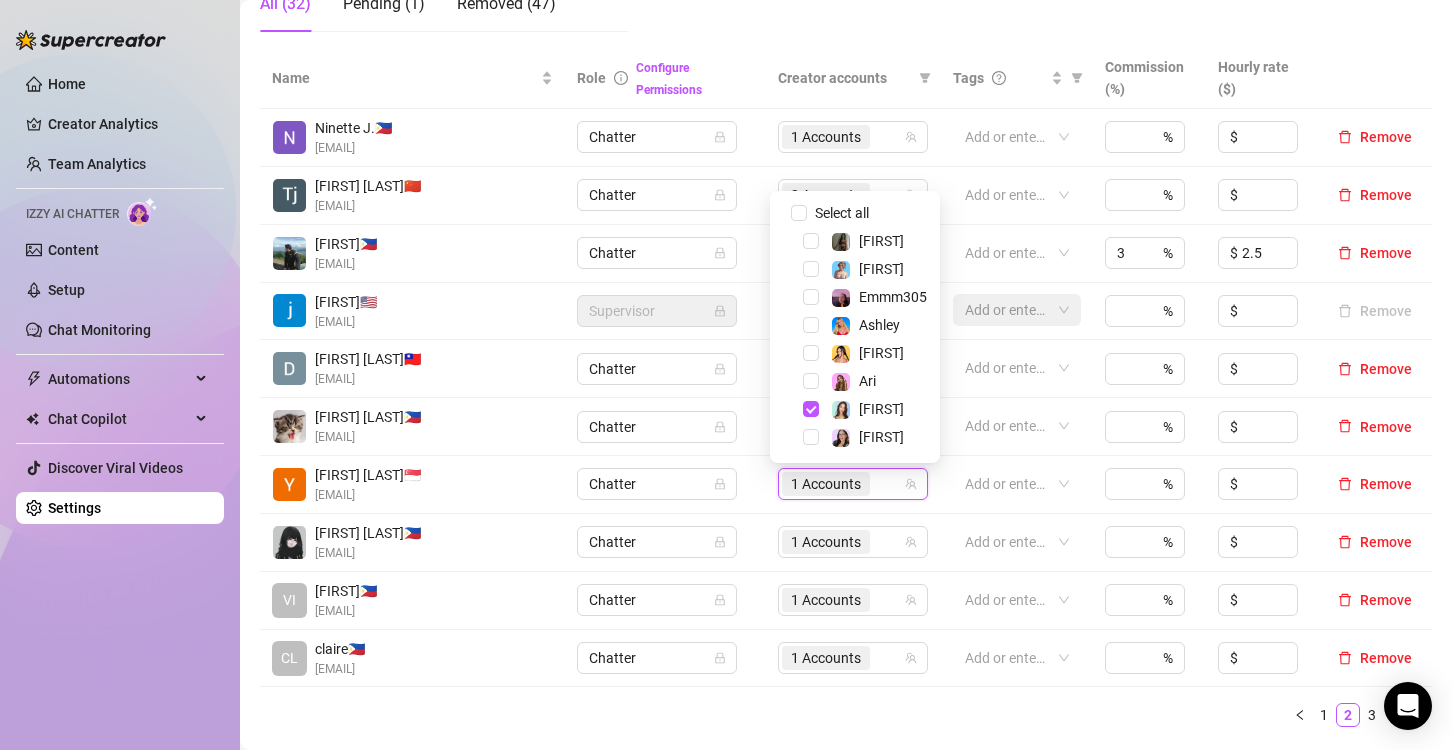 click on "Manage Team Members Manage your team members, their commission and hourly rate, and their permissions. Invite your team! Add team members to your workspace and work together on Supercreator. 1 Copy the link from the bottom 2 Share it with your team 3 Approve their request https://console.supercreator.app/invite?code=ex9p8CB5MbYFC0n1UXRFWxGJzep2&workspace=Dream Copy Link All (32) Pending (1) Removed (47)" at bounding box center [846, -119] 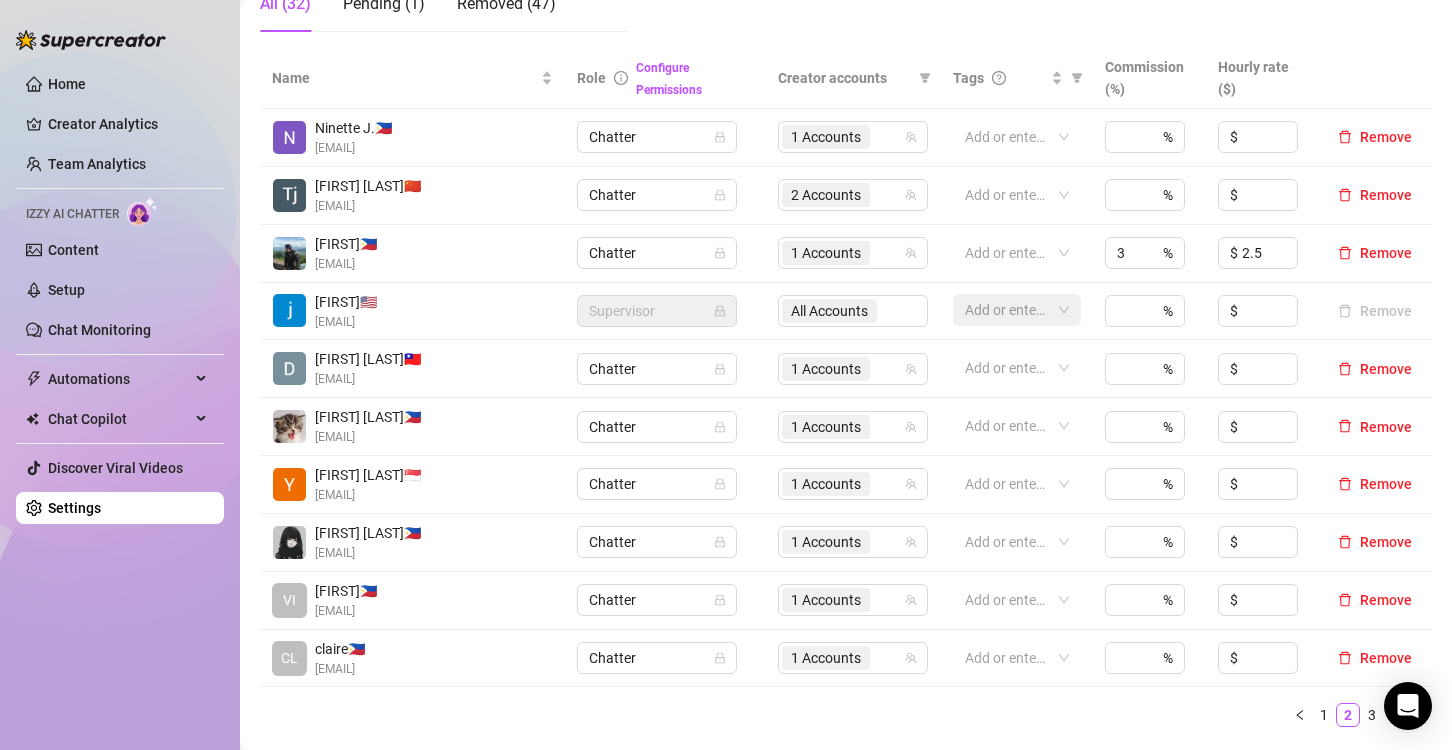 scroll, scrollTop: 500, scrollLeft: 0, axis: vertical 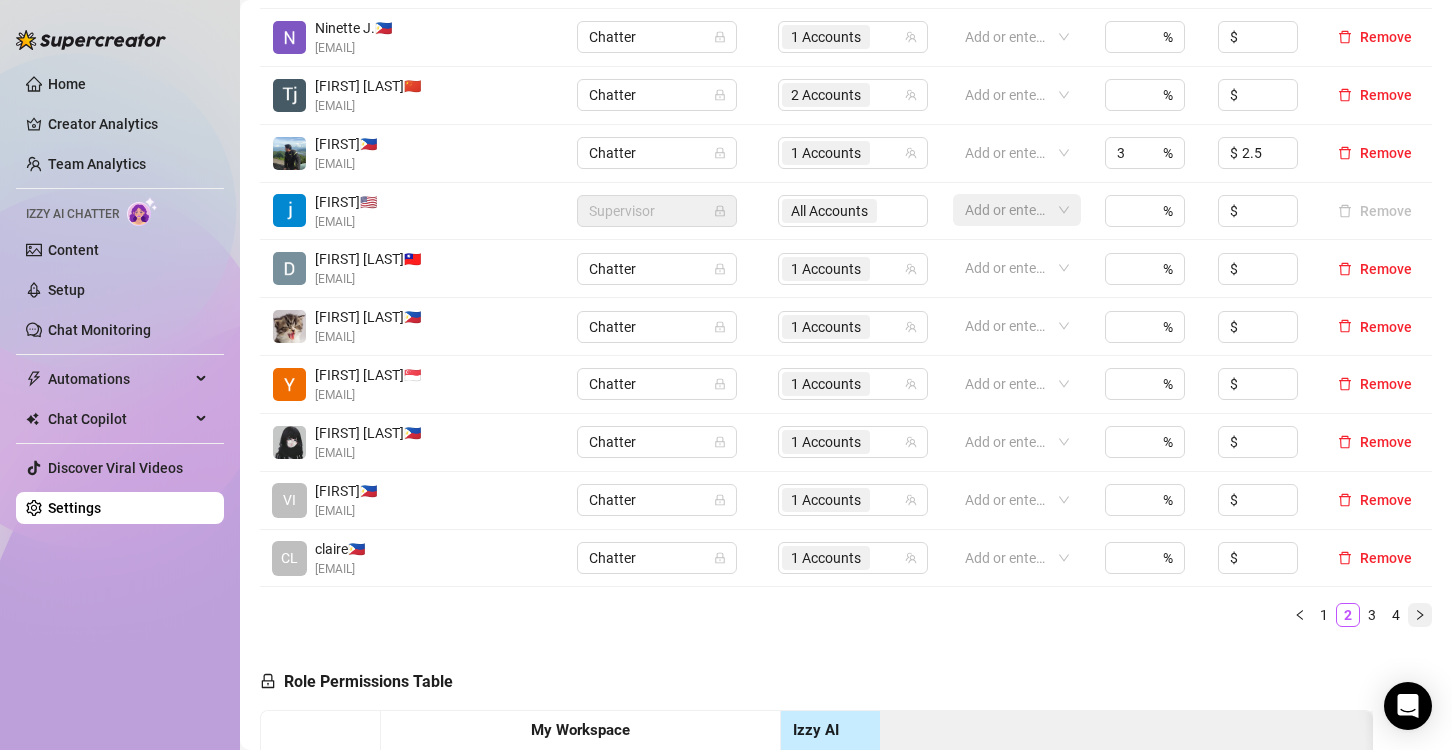 click 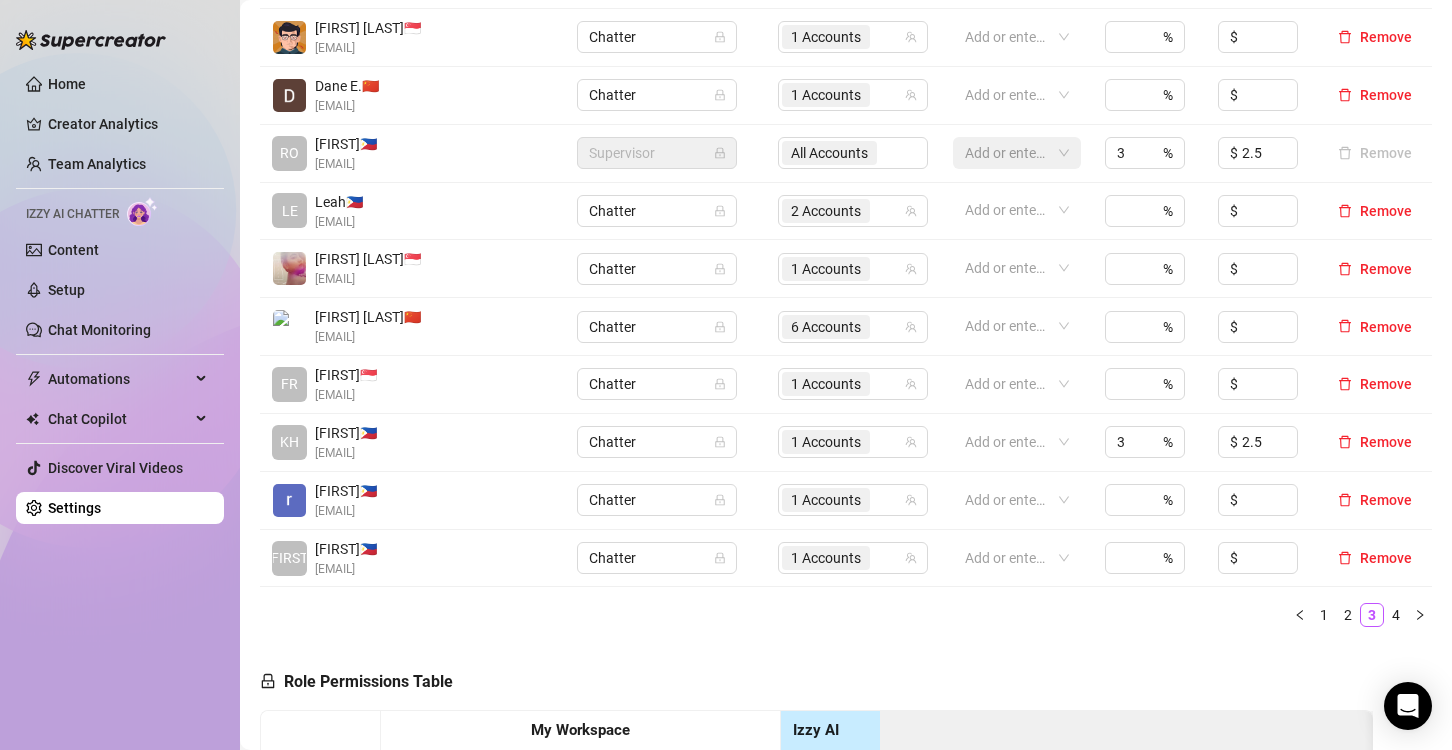 scroll, scrollTop: 300, scrollLeft: 0, axis: vertical 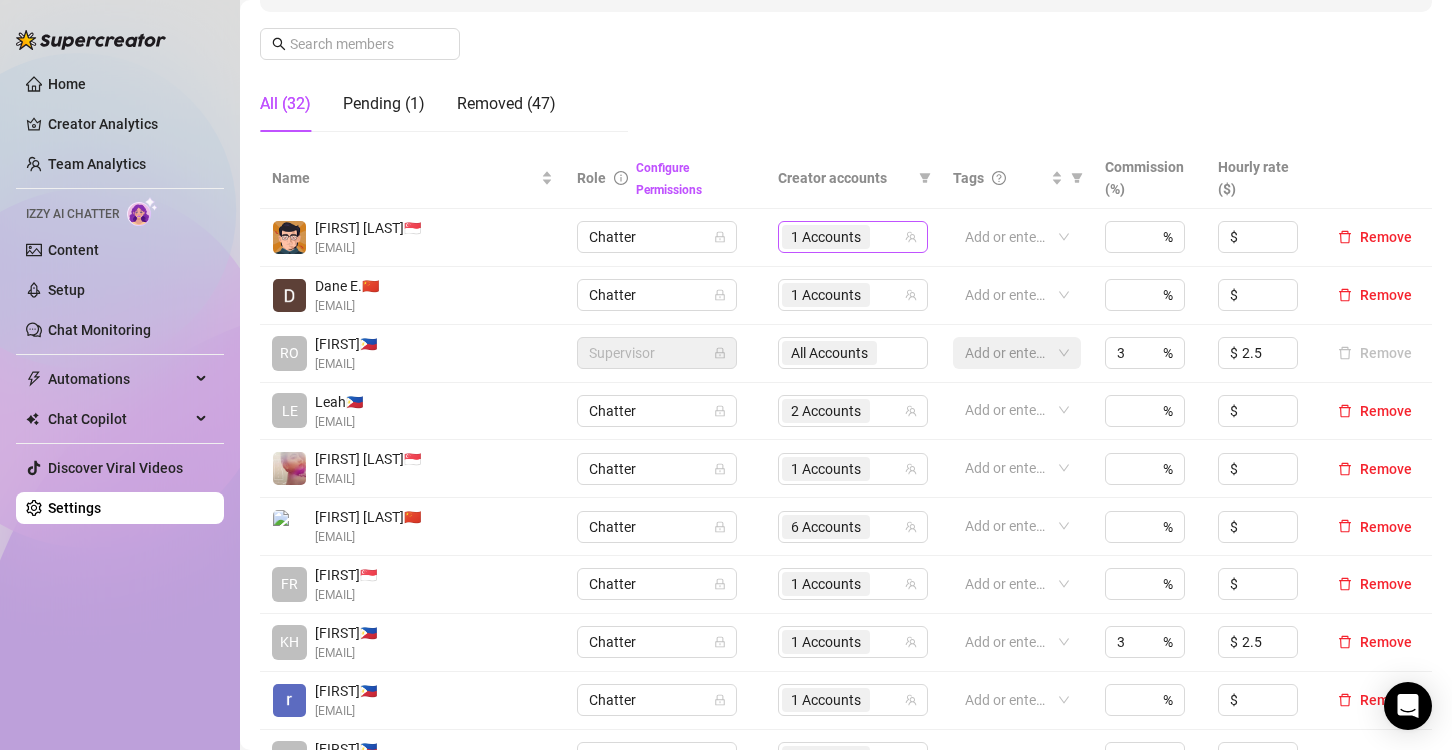 click on "1 Accounts" at bounding box center (826, 237) 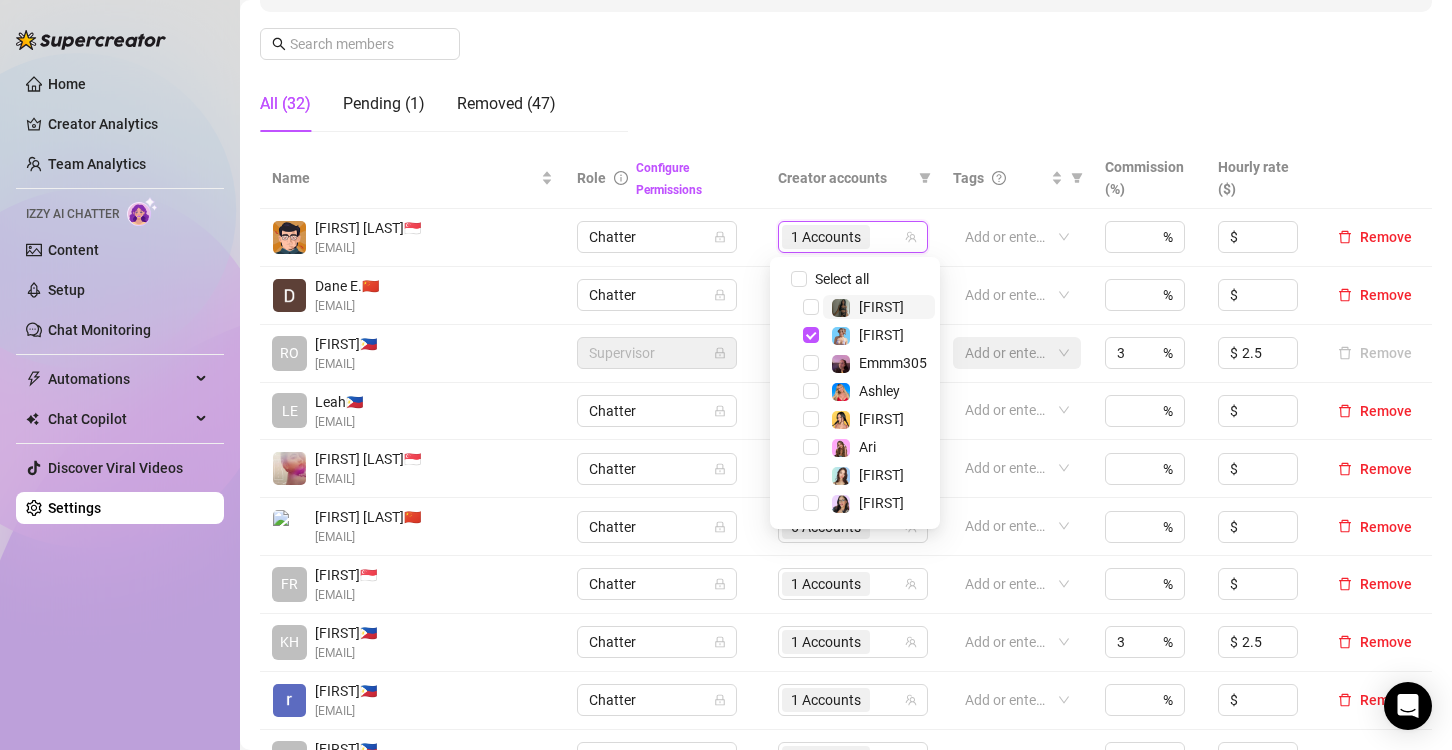 click on "Manage Team Members Manage your team members, their commission and hourly rate, and their permissions. Invite your team! Add team members to your workspace and work together on Supercreator. 1 Copy the link from the bottom 2 Share it with your team 3 Approve their request https://console.supercreator.app/invite?code=ex9p8CB5MbYFC0n1UXRFWxGJzep2&workspace=Dream Copy Link All (32) Pending (1) Removed (47)" at bounding box center [846, -19] 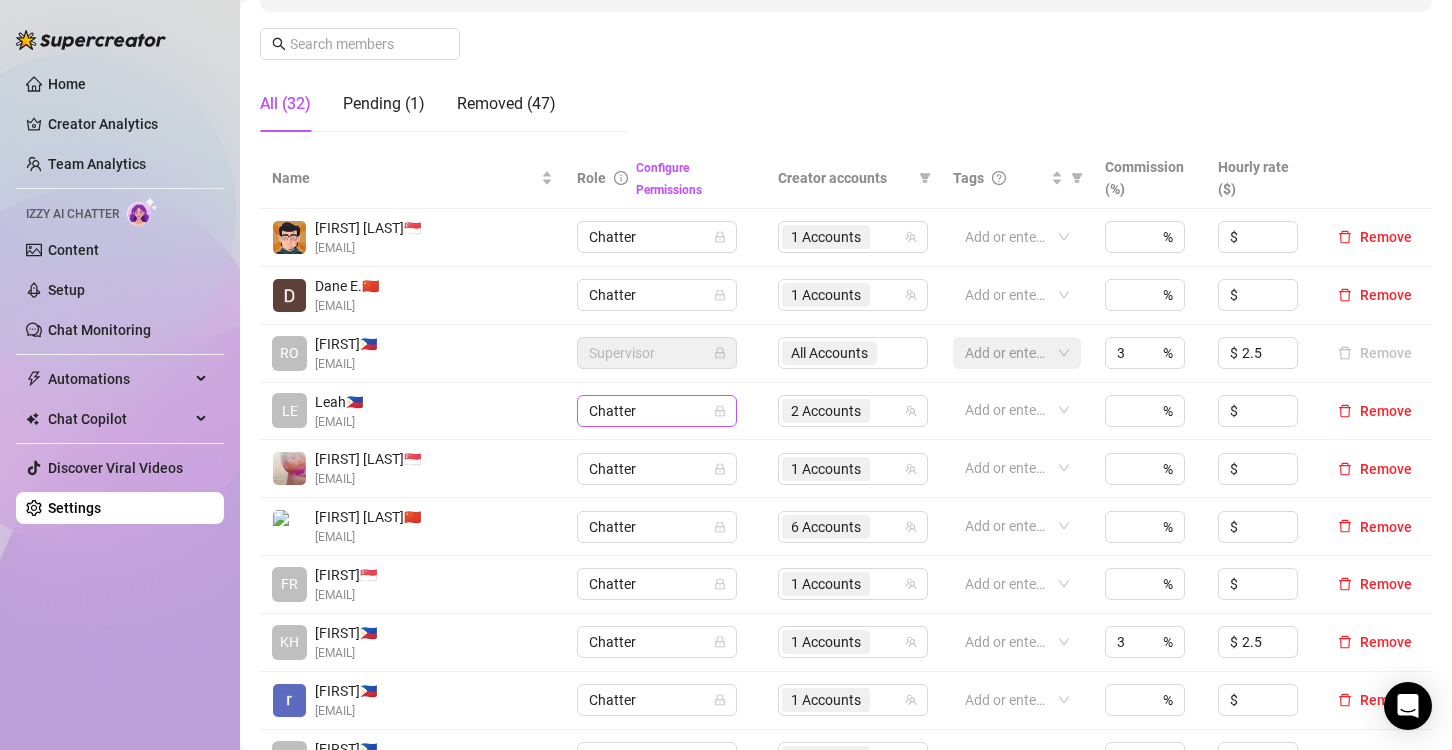 scroll, scrollTop: 400, scrollLeft: 0, axis: vertical 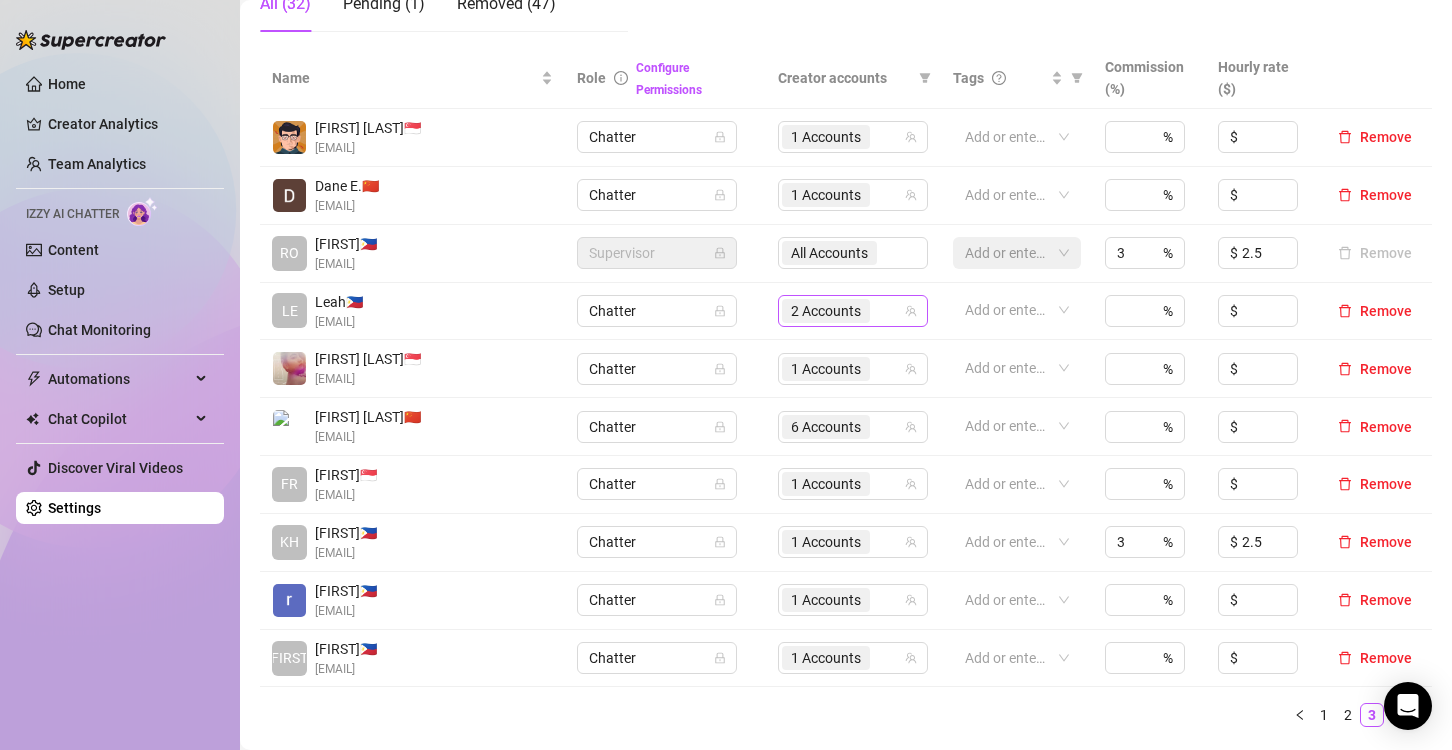 click on "2 Accounts" at bounding box center (826, 311) 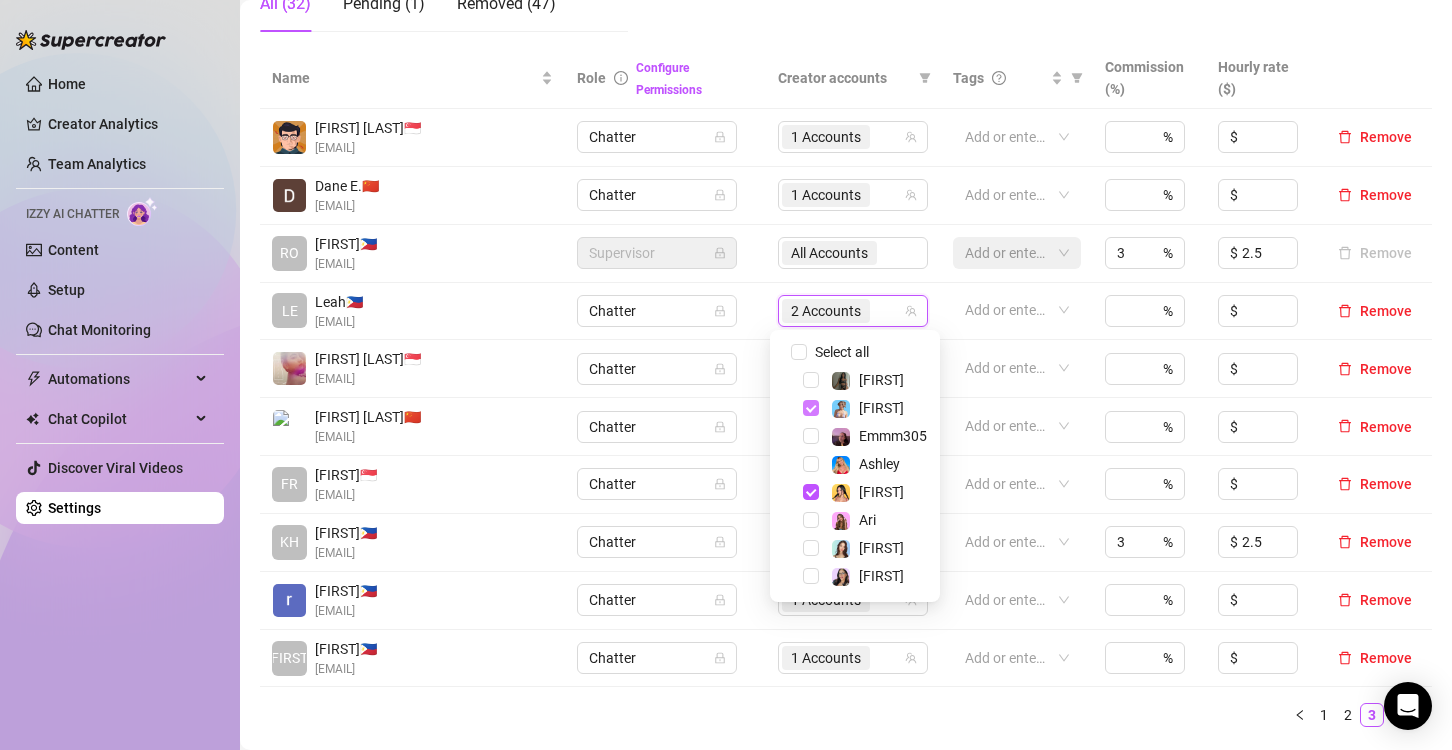 click at bounding box center (811, 408) 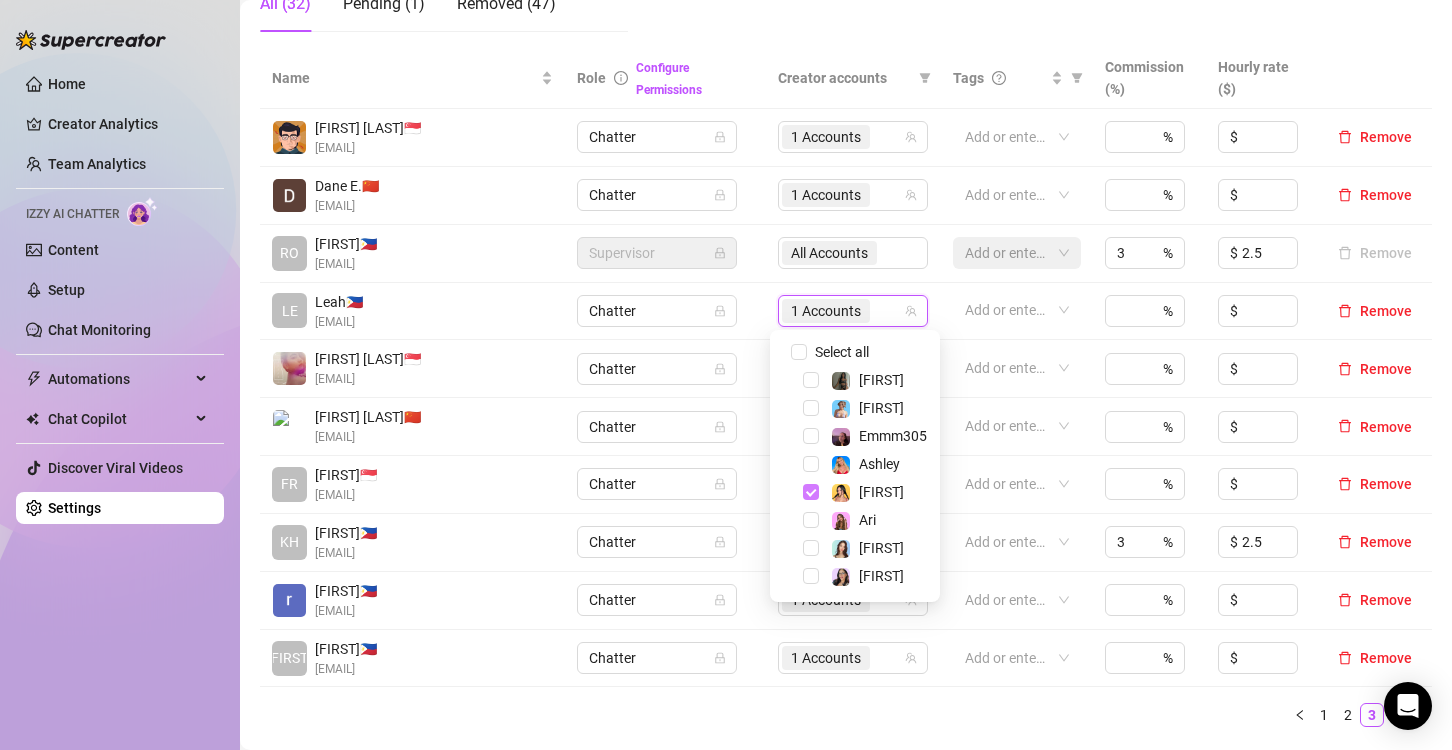 click at bounding box center (811, 492) 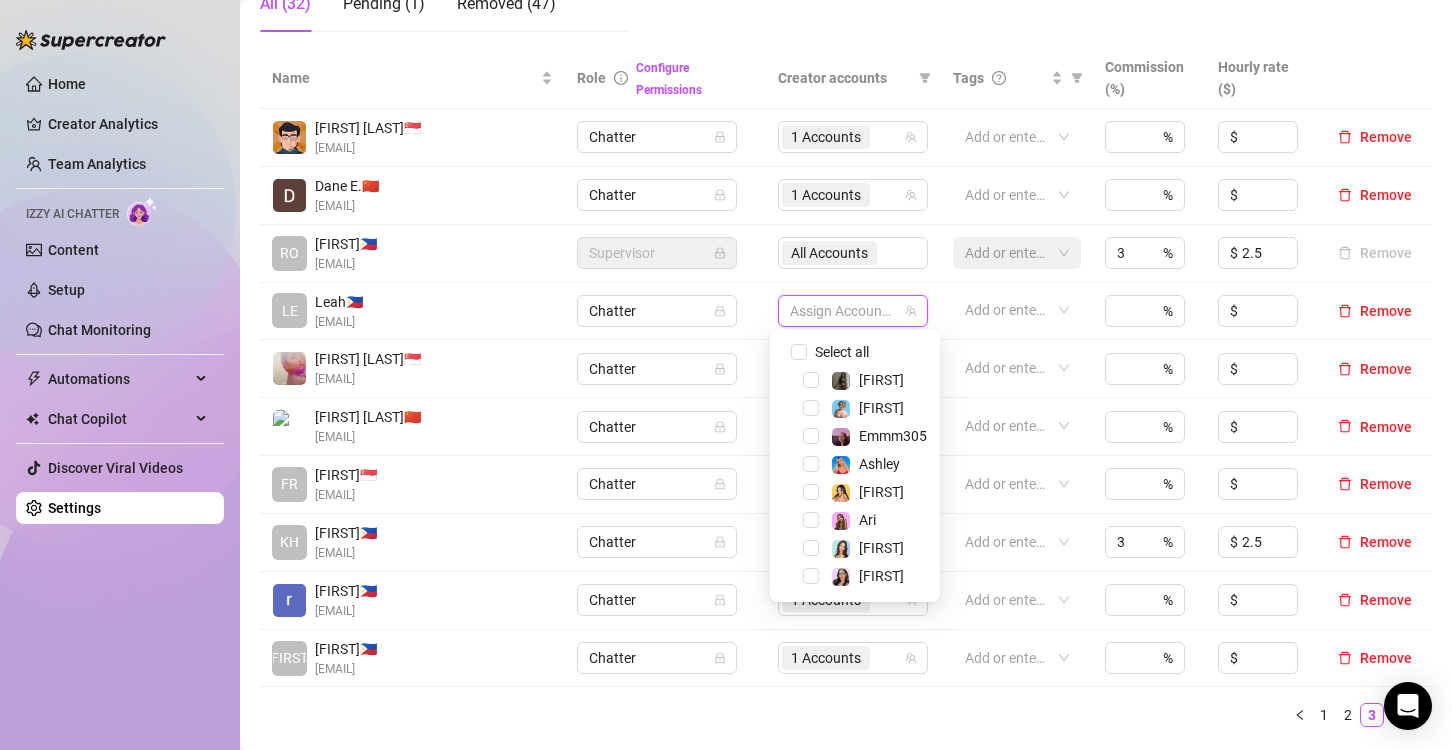 click on "Manage Team Members Manage your team members, their commission and hourly rate, and their permissions. Invite your team! Add team members to your workspace and work together on Supercreator. 1 Copy the link from the bottom 2 Share it with your team 3 Approve their request https://console.supercreator.app/invite?code=ex9p8CB5MbYFC0n1UXRFWxGJzep2&workspace=Dream Copy Link All (32) Pending (1) Removed (47)" at bounding box center [846, -119] 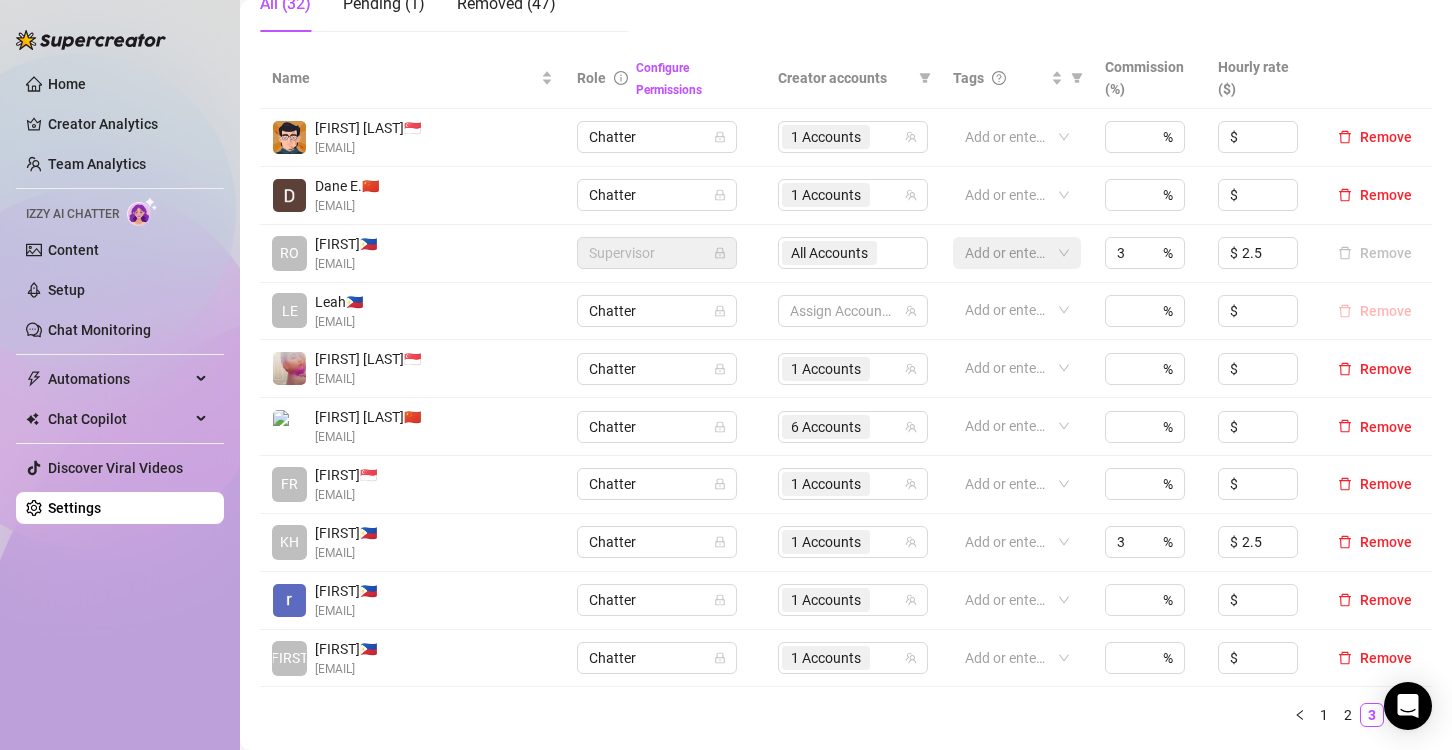 click on "Remove" at bounding box center (1386, 311) 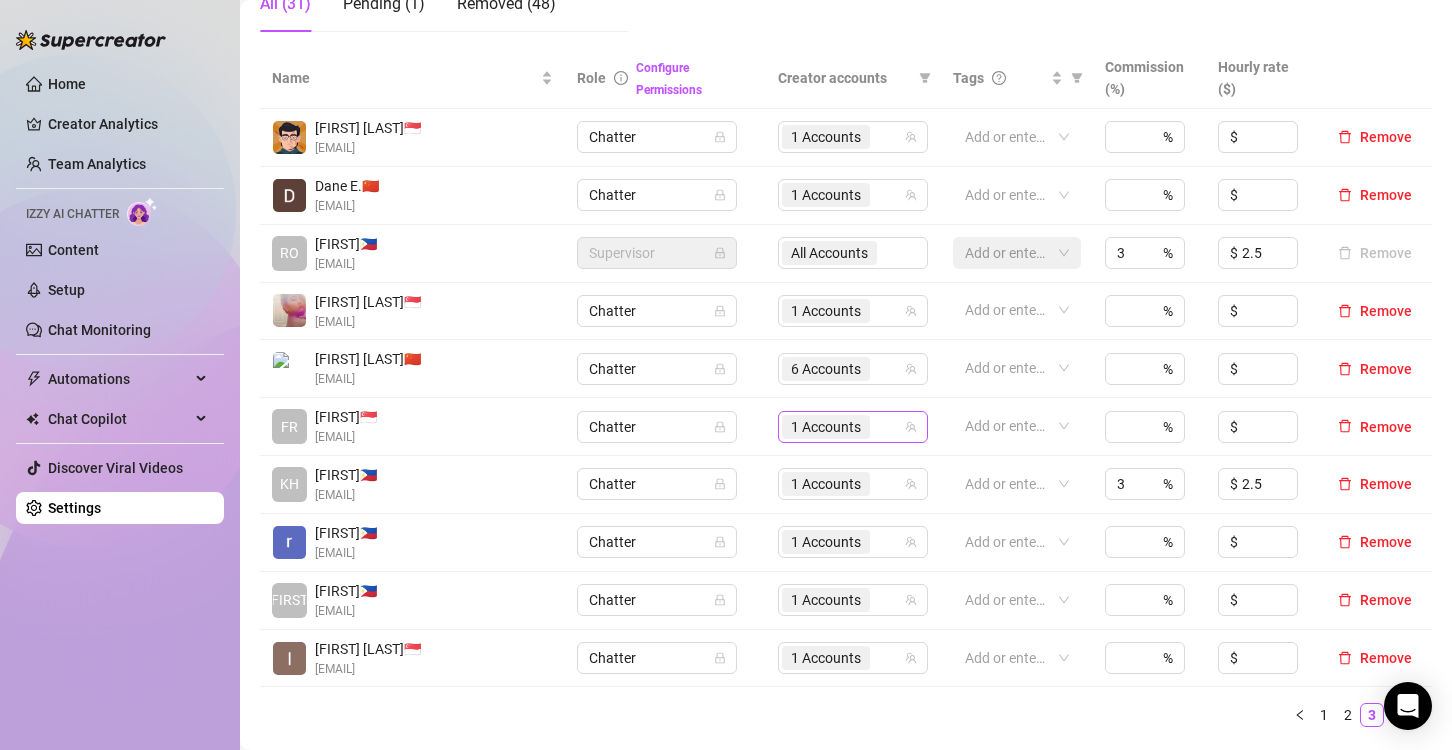 click on "1 Accounts" at bounding box center [826, 427] 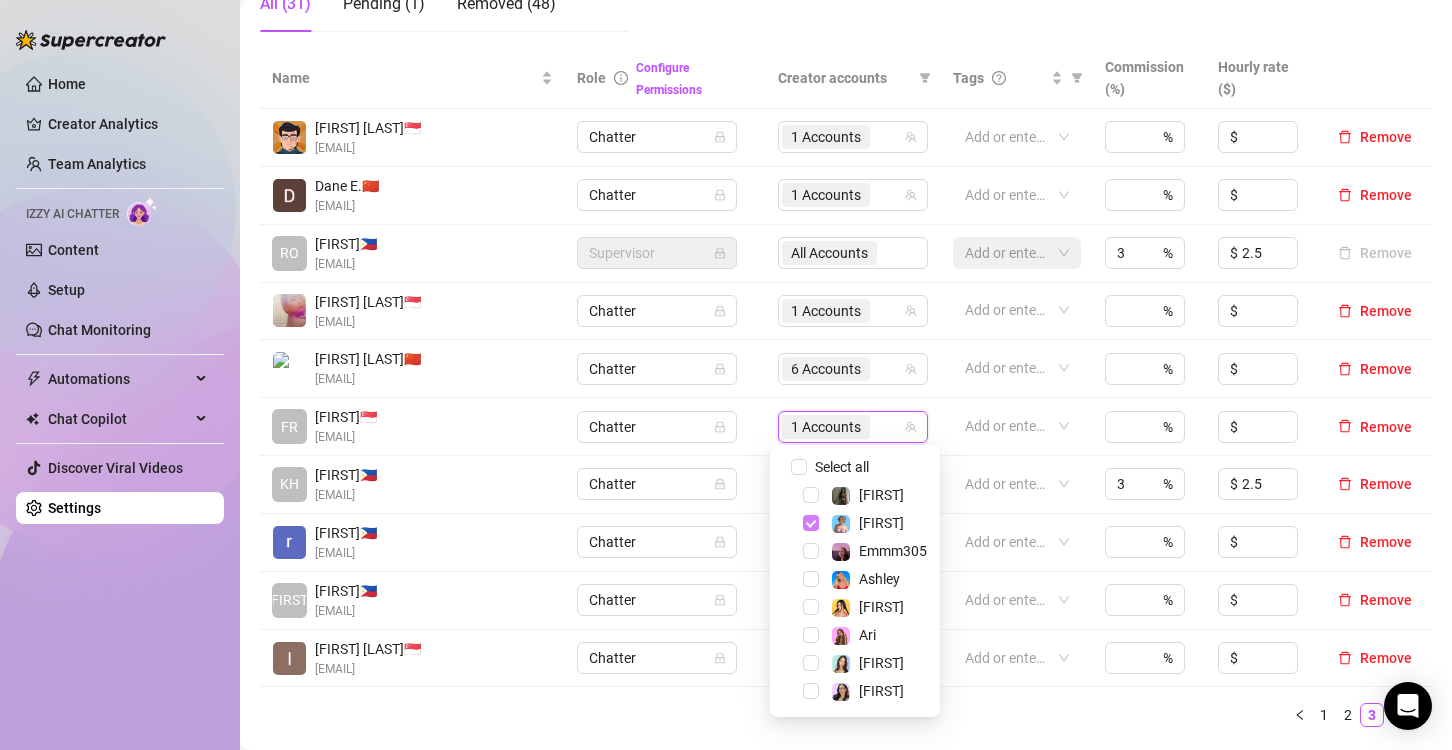 click at bounding box center [811, 523] 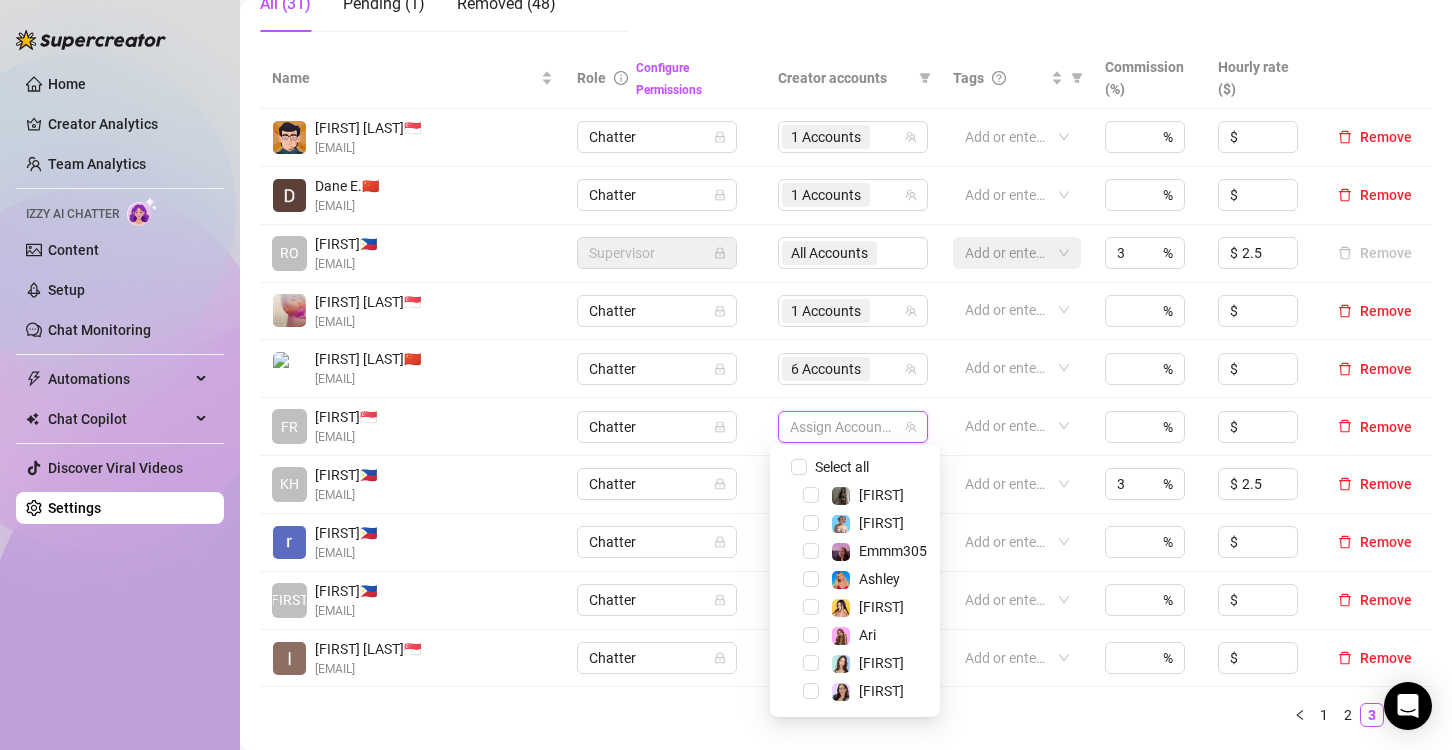 click on "6 Accounts" at bounding box center [853, 369] 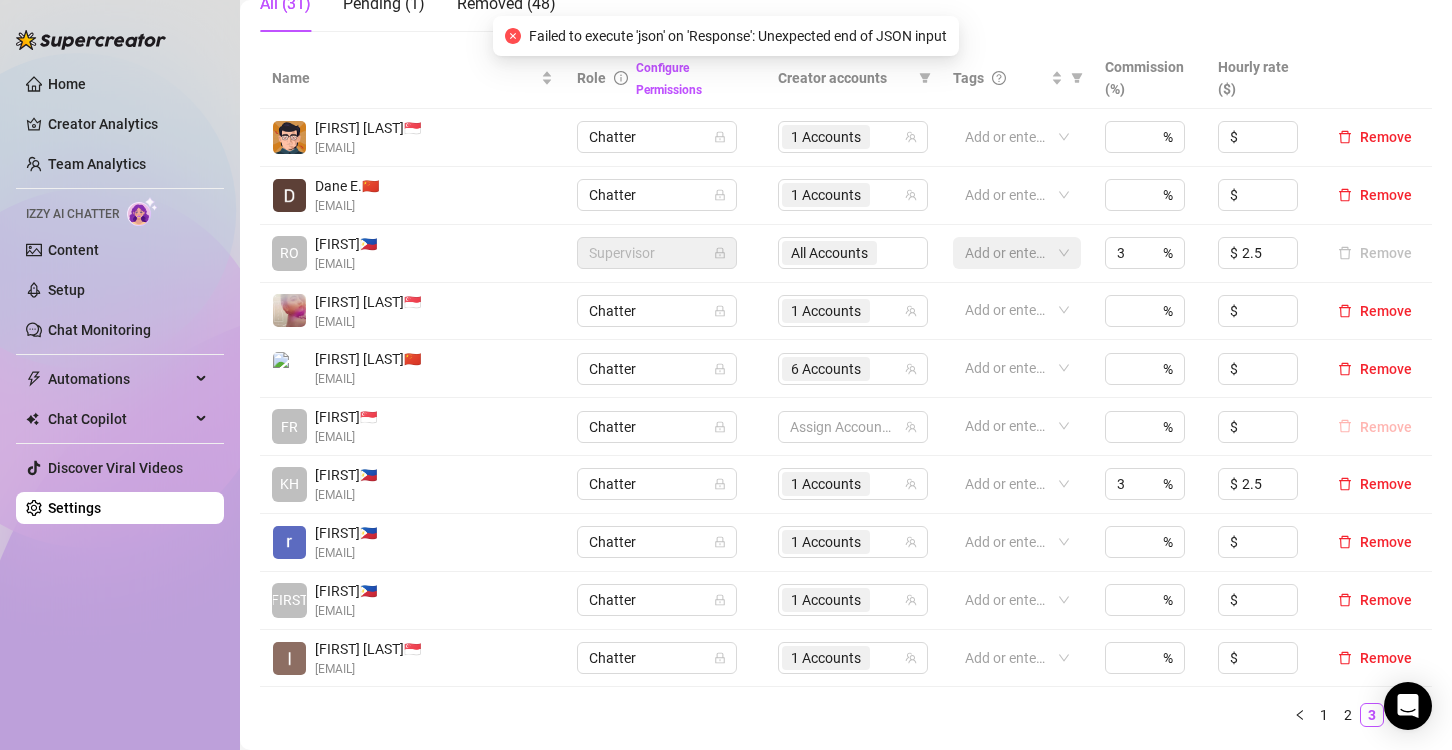click on "Remove" at bounding box center (1386, 427) 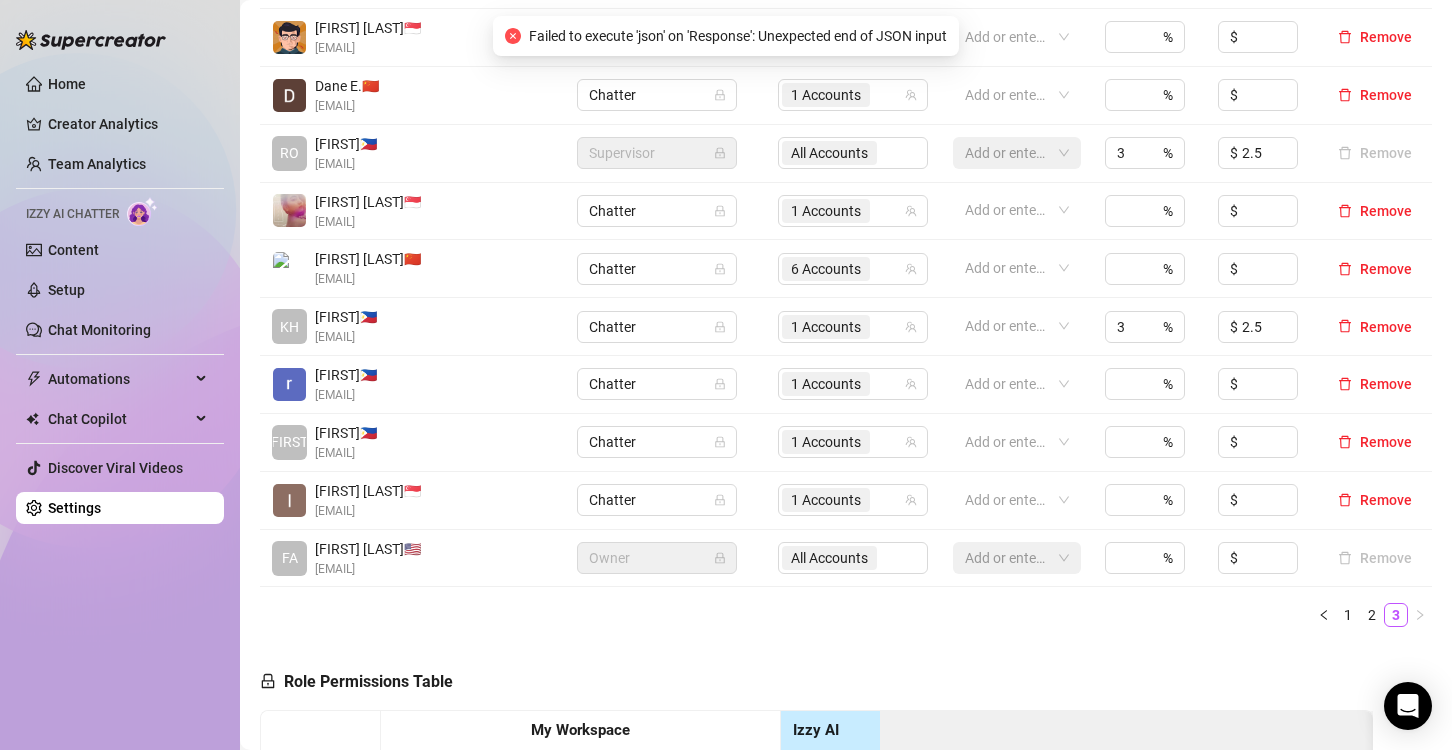 scroll, scrollTop: 600, scrollLeft: 0, axis: vertical 